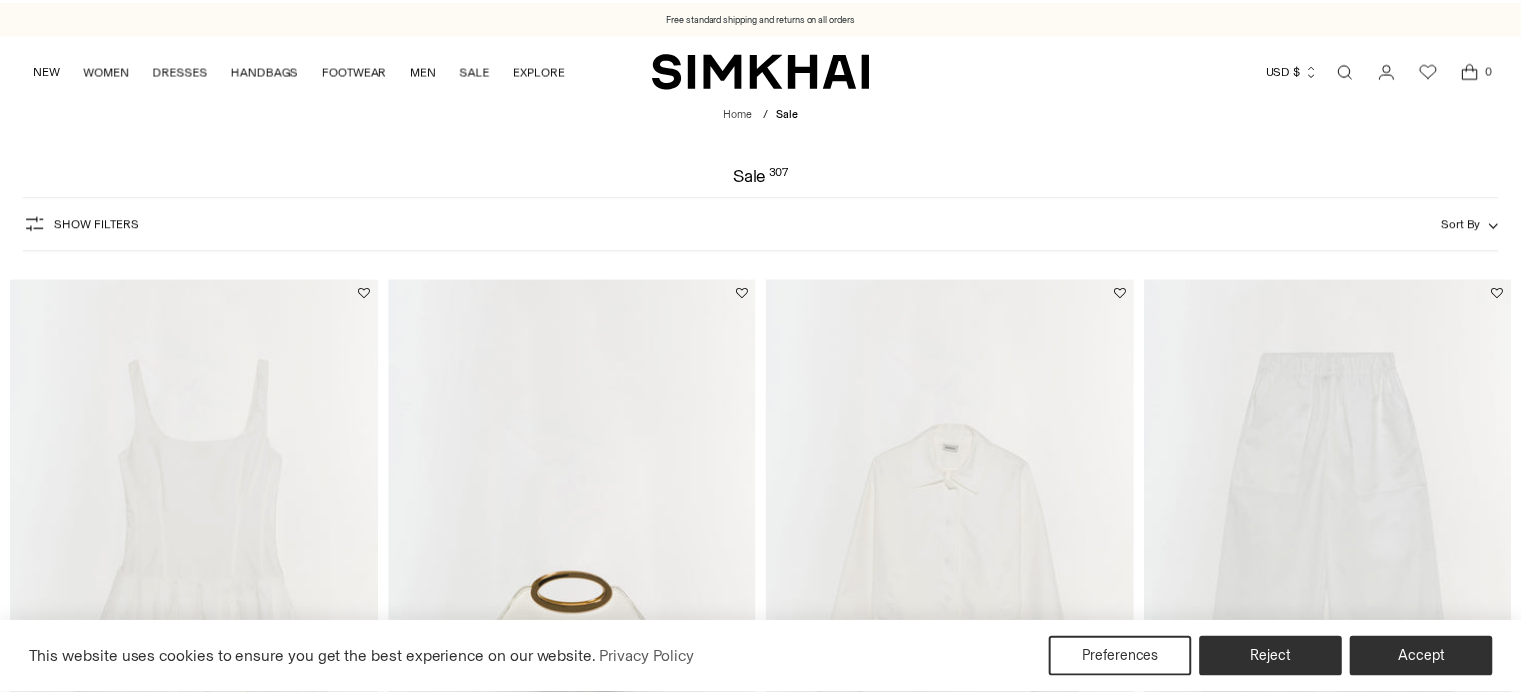 scroll, scrollTop: 119, scrollLeft: 0, axis: vertical 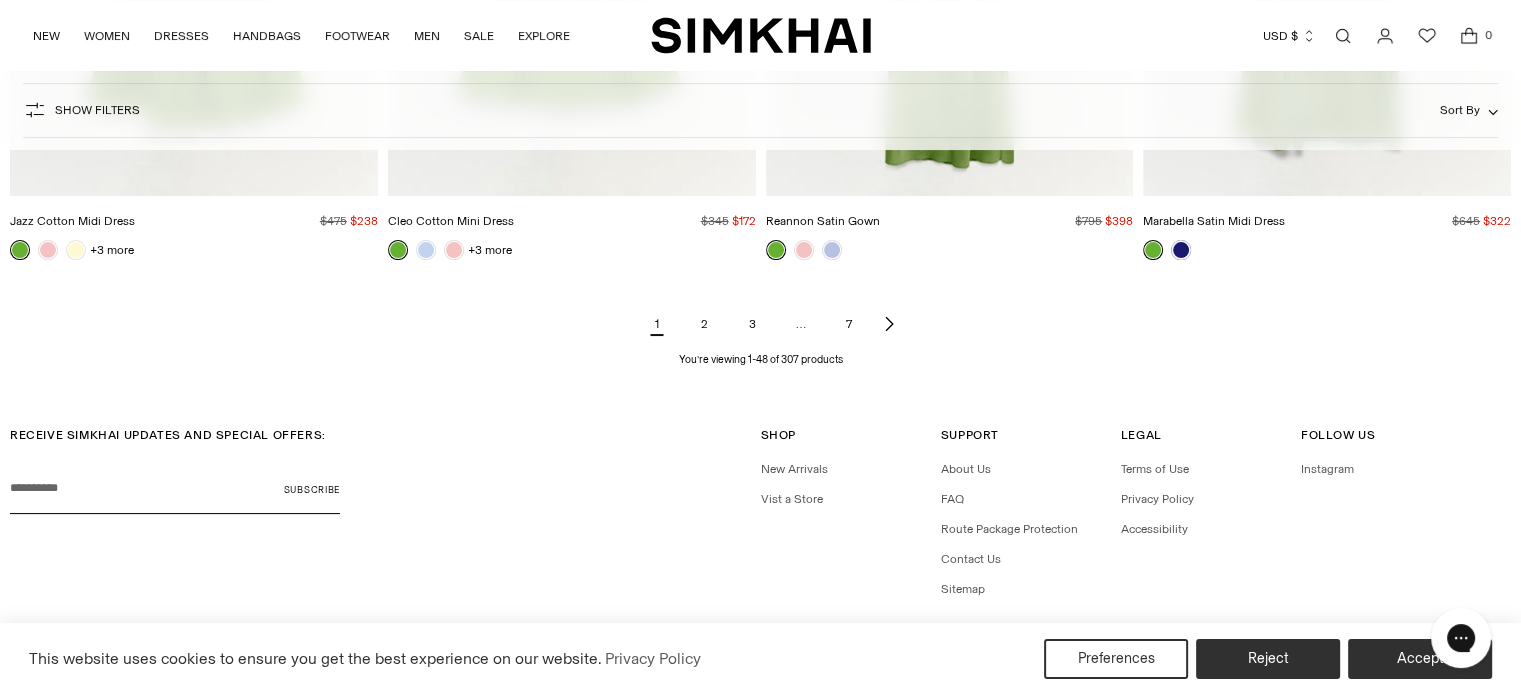 click 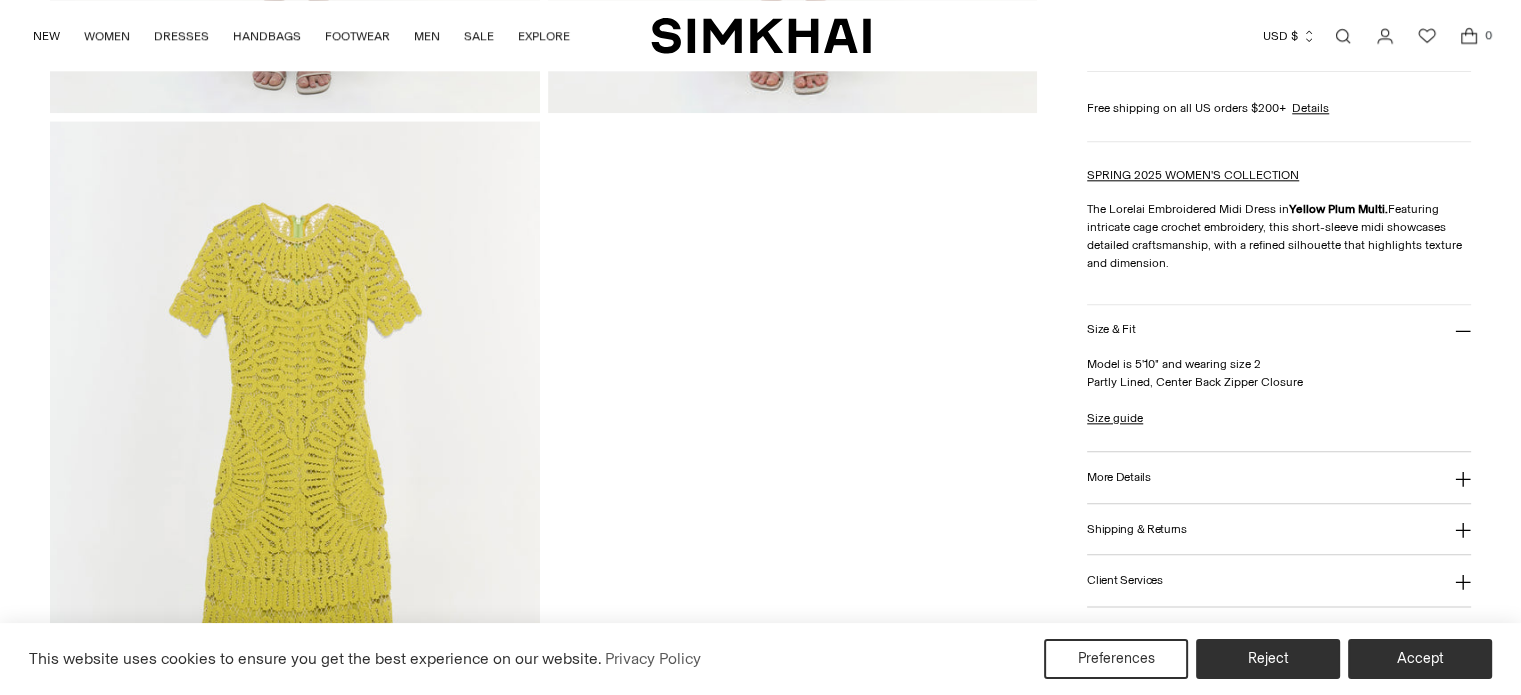 scroll, scrollTop: 1676, scrollLeft: 0, axis: vertical 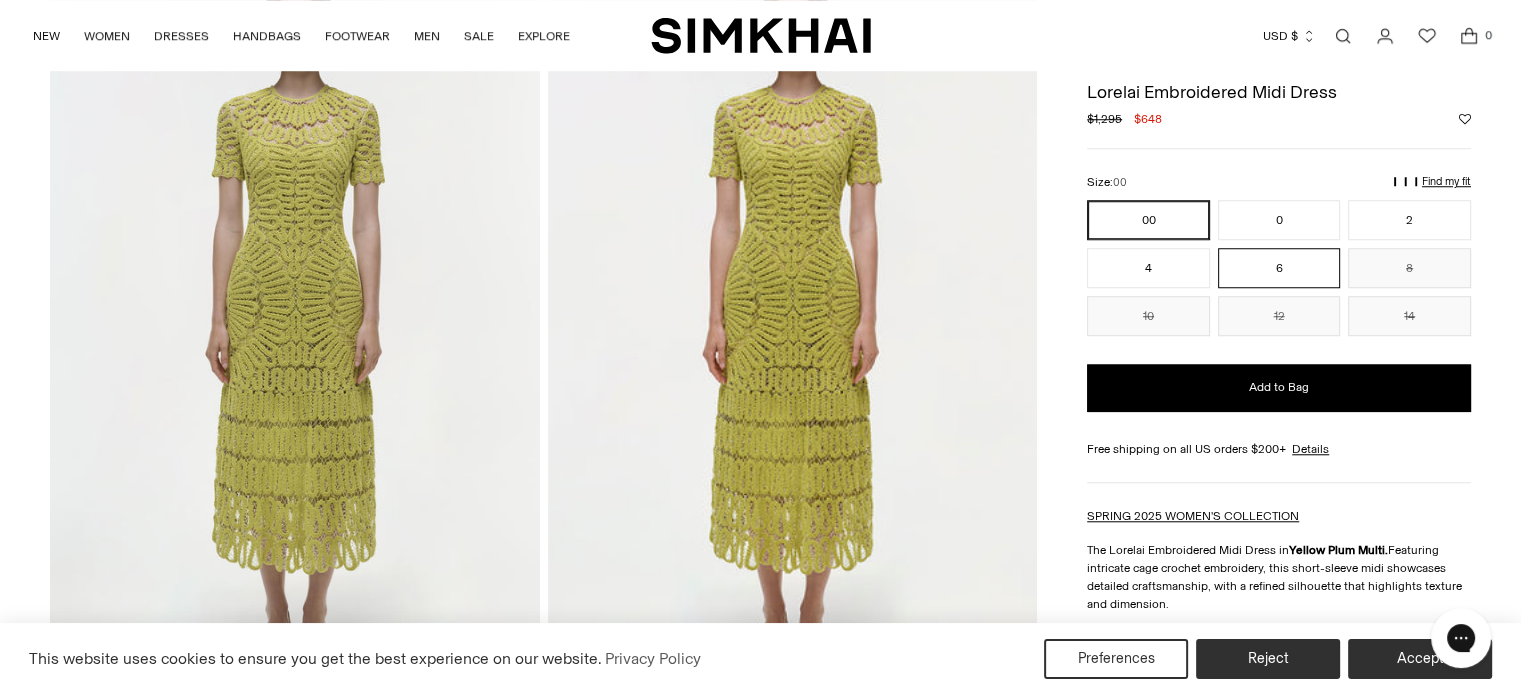 click on "6" at bounding box center [1279, 268] 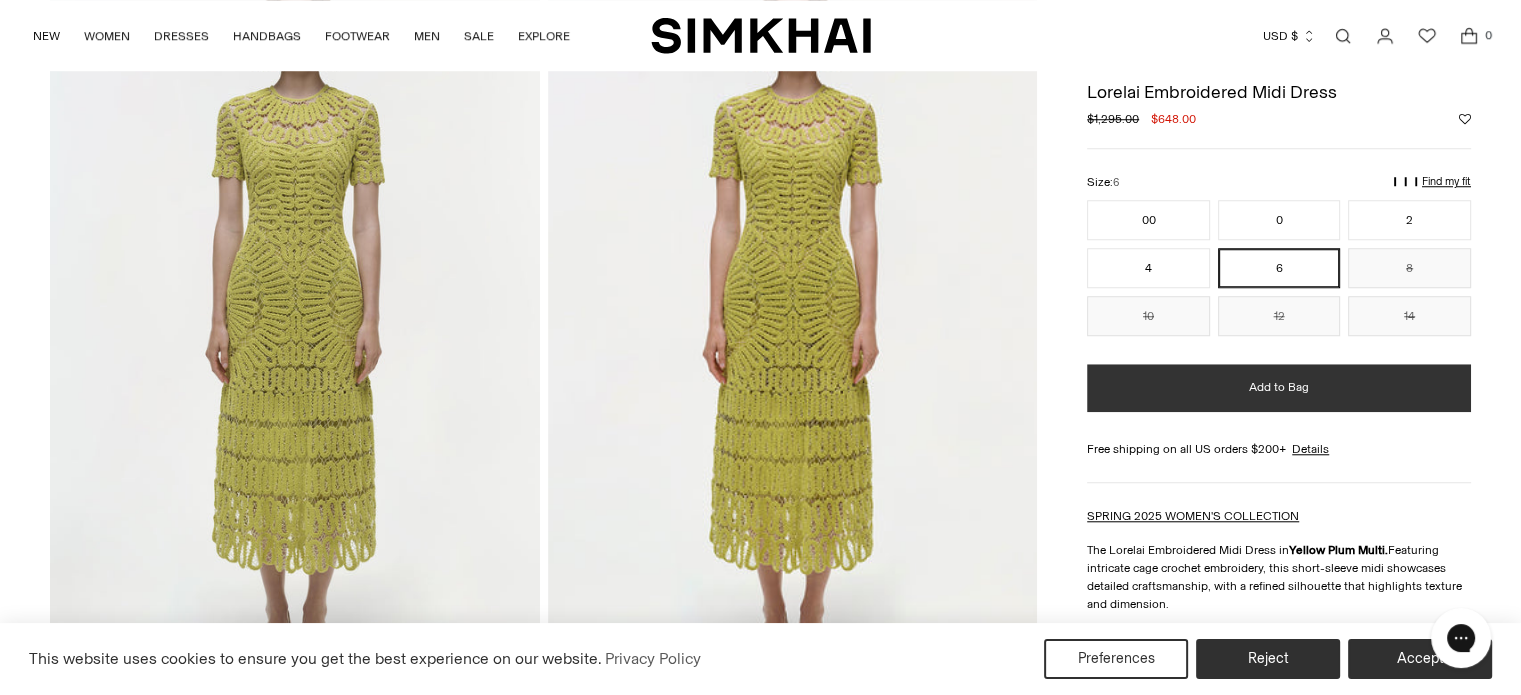 click on "Add to Bag" at bounding box center [1279, 387] 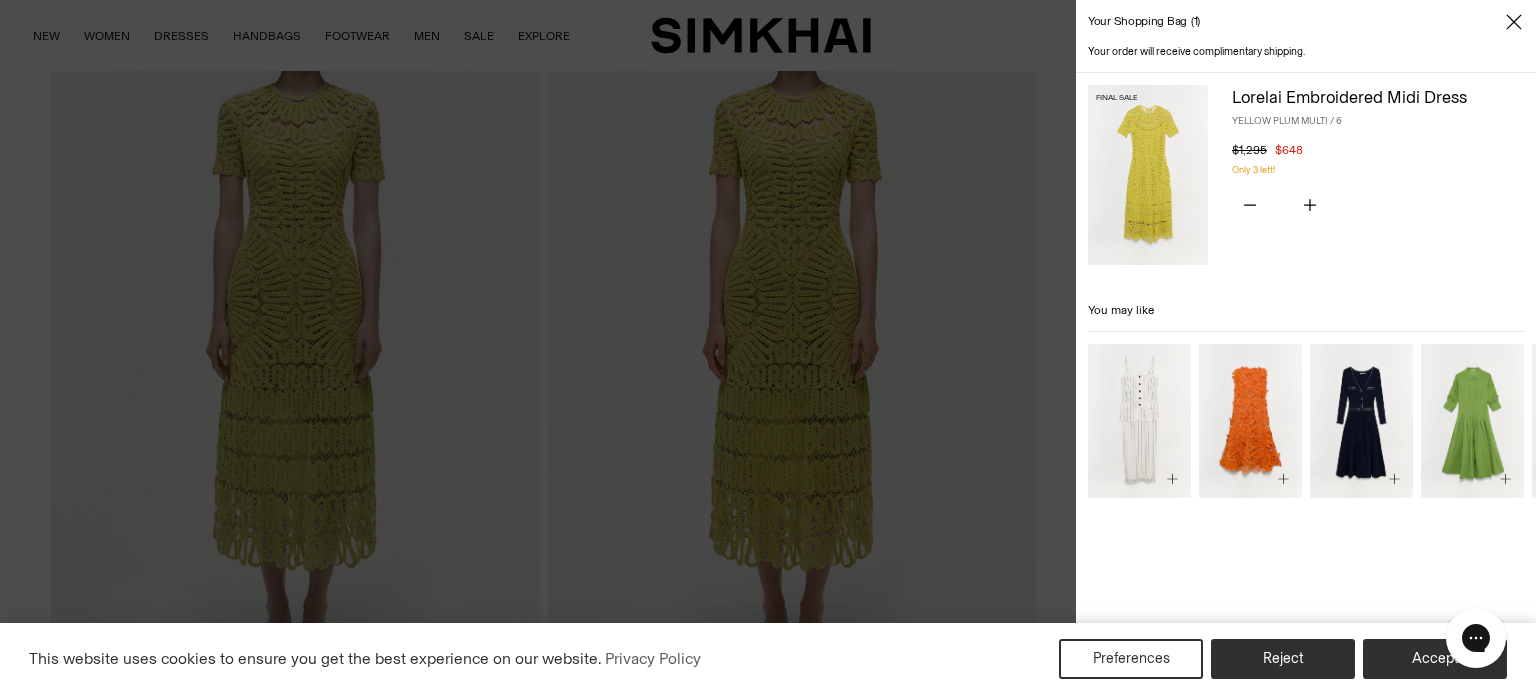 click on "Your shopping bag 1" at bounding box center [1306, 22] 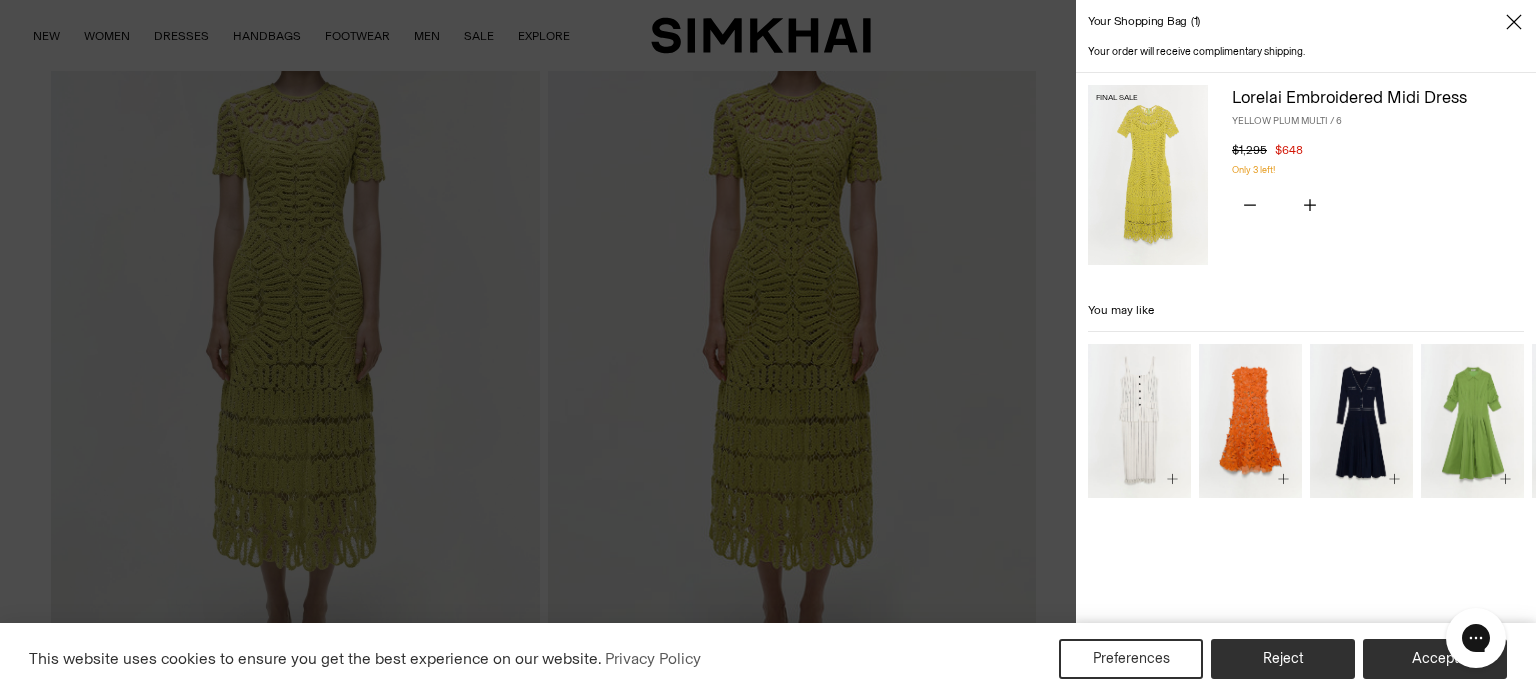 click 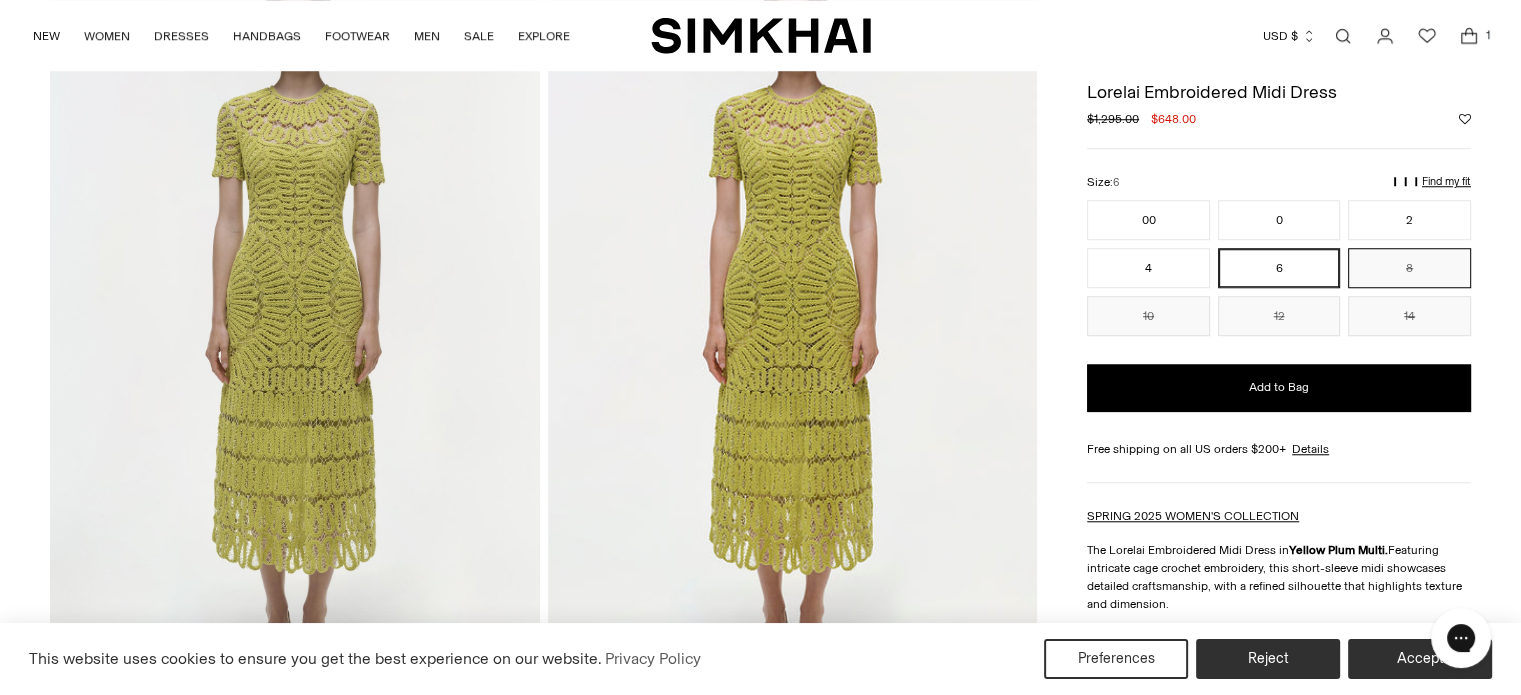 click on "8" at bounding box center [1409, 268] 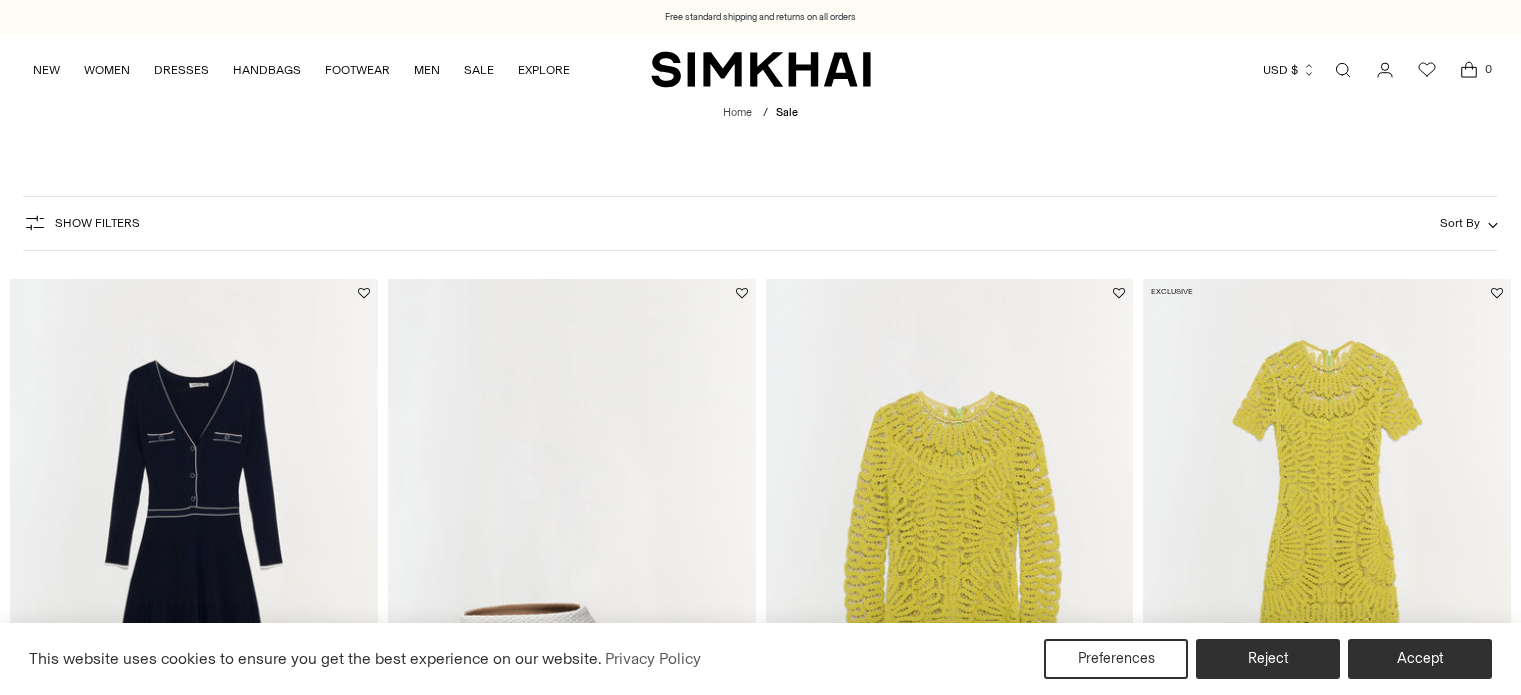 scroll, scrollTop: 903, scrollLeft: 0, axis: vertical 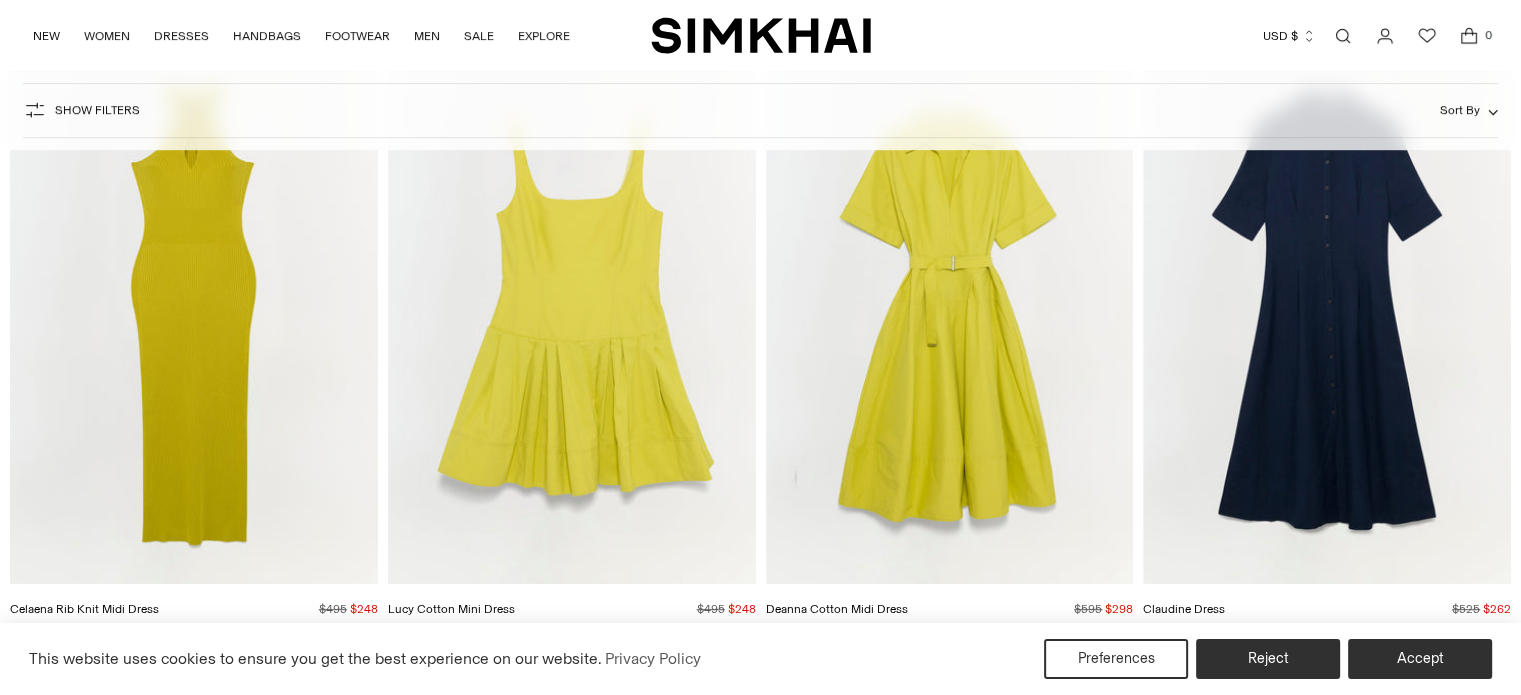 click at bounding box center [0, 0] 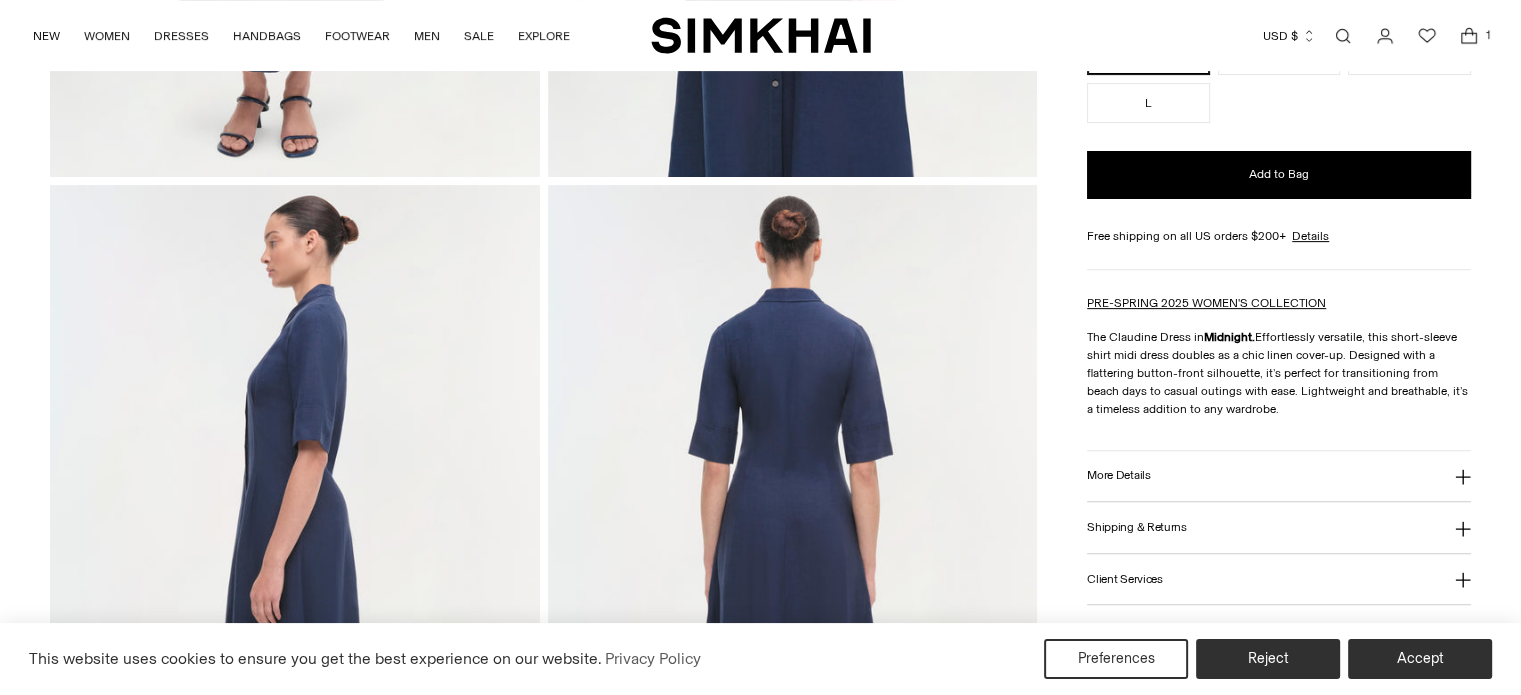 scroll, scrollTop: 1142, scrollLeft: 0, axis: vertical 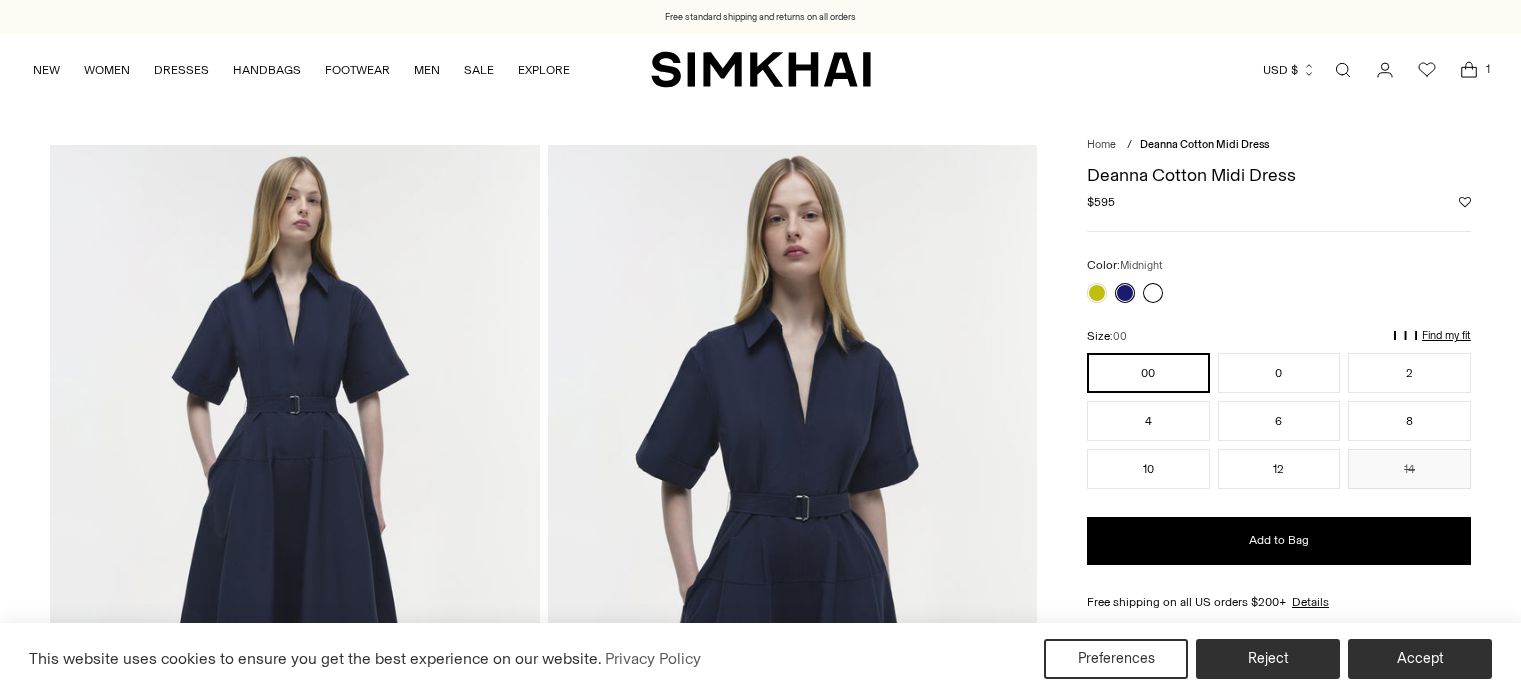 click at bounding box center [1153, 293] 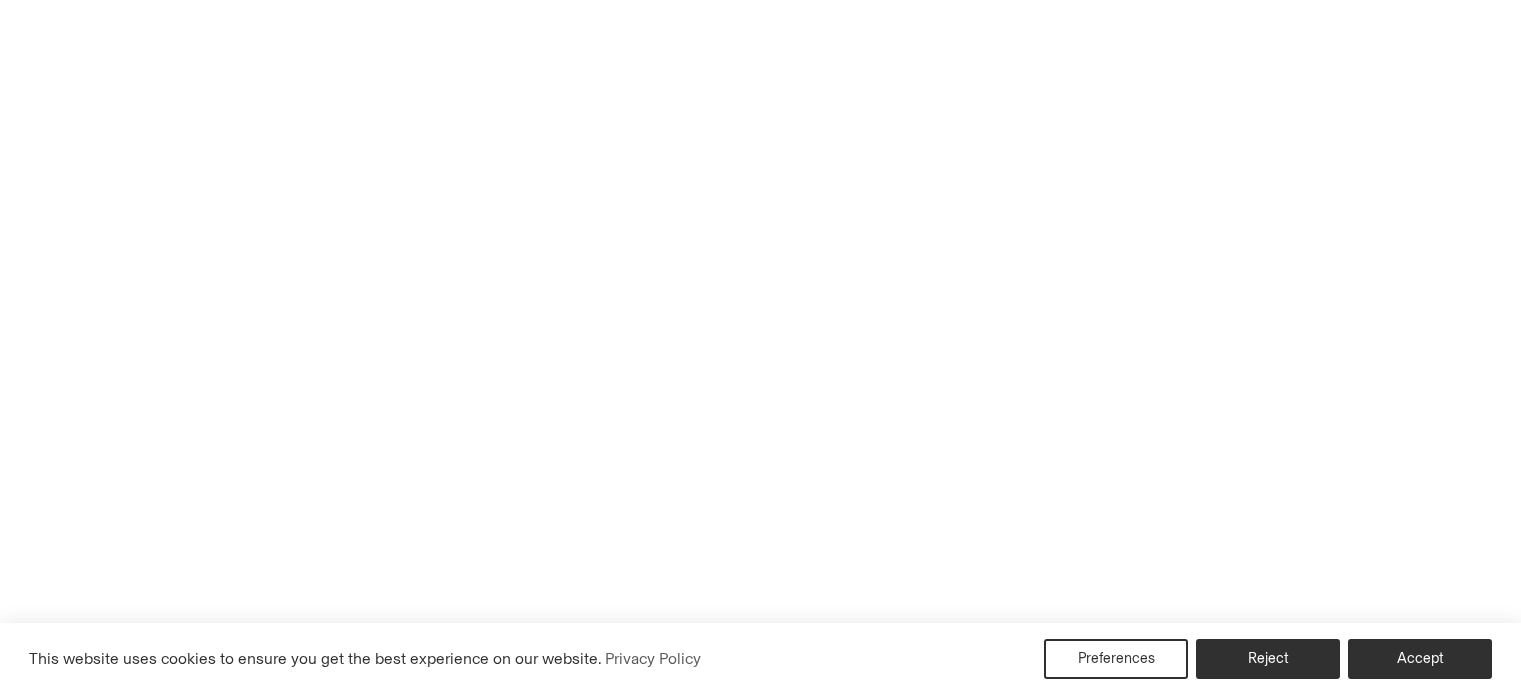 scroll, scrollTop: 0, scrollLeft: 0, axis: both 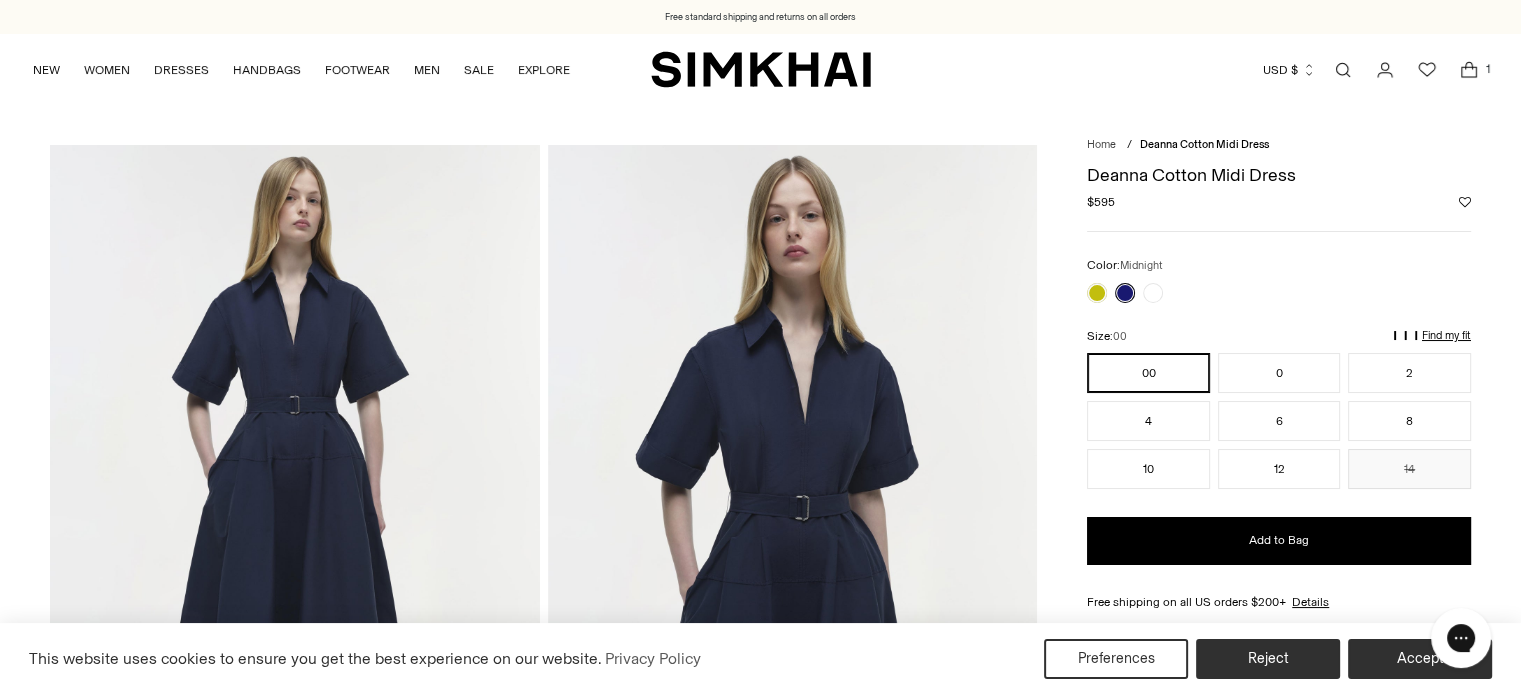 click at bounding box center (1125, 293) 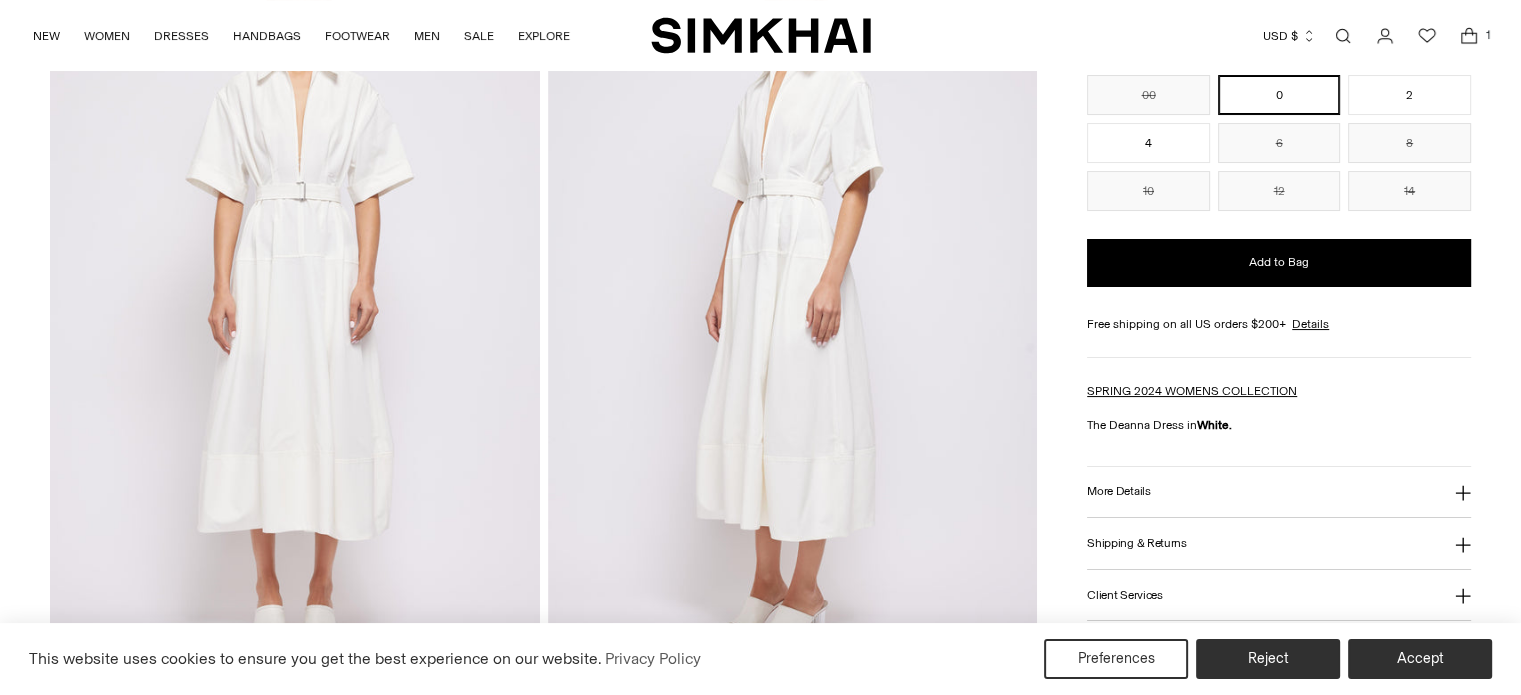 scroll, scrollTop: 295, scrollLeft: 0, axis: vertical 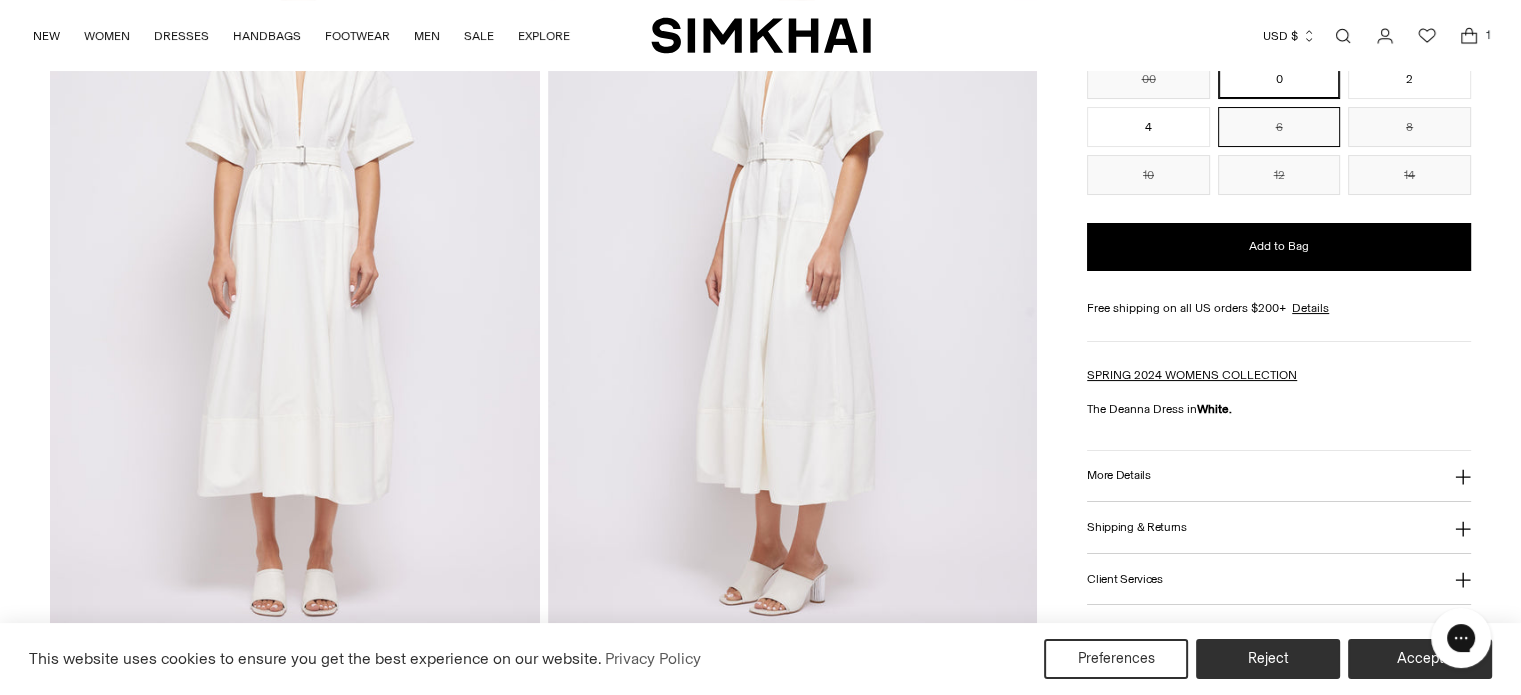 click on "6" at bounding box center [1279, 127] 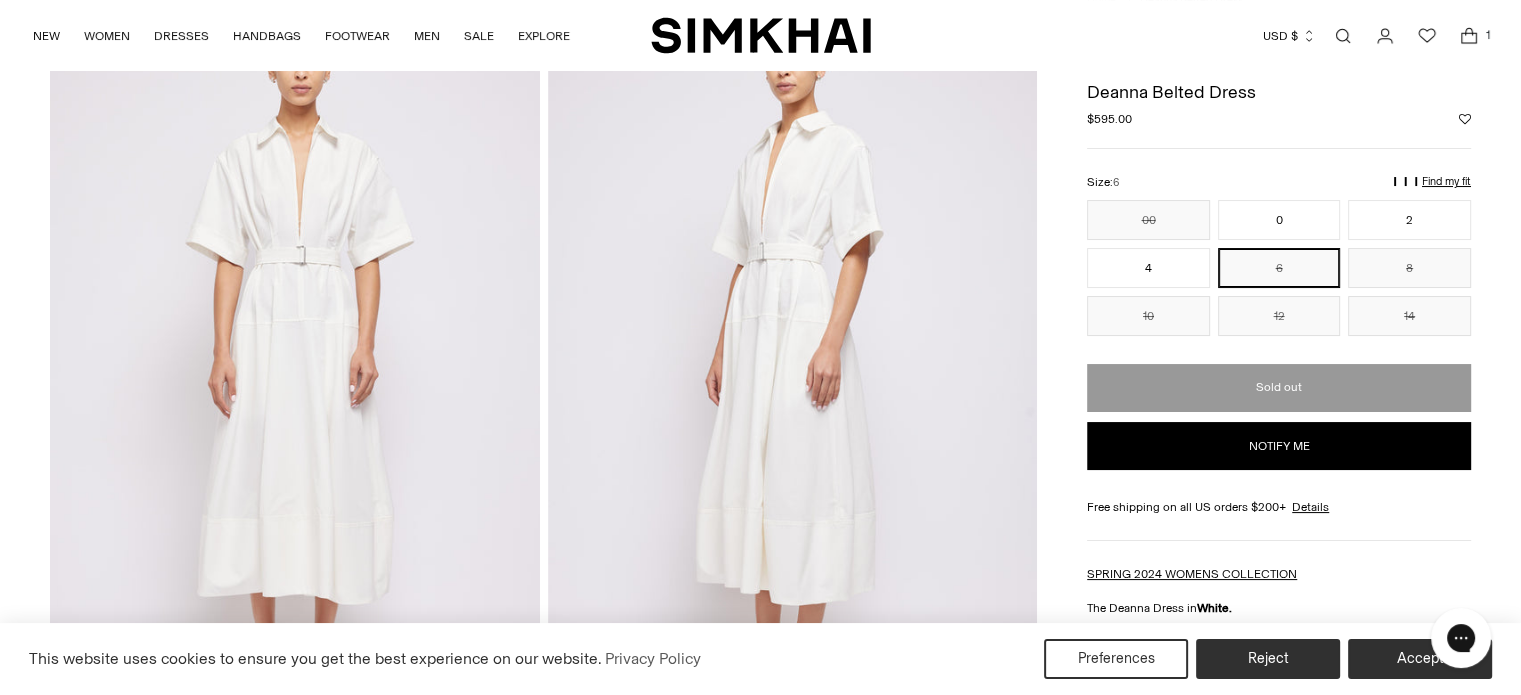 scroll, scrollTop: 0, scrollLeft: 0, axis: both 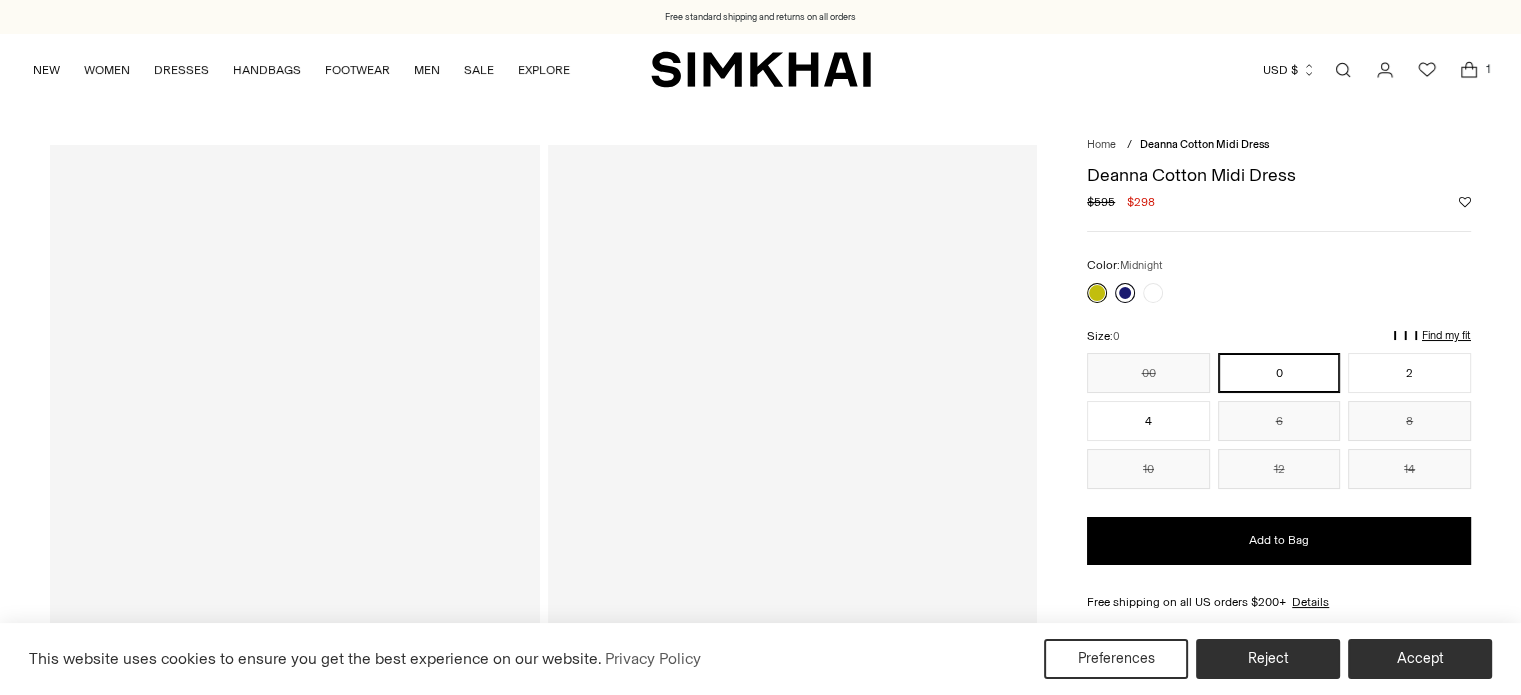 click at bounding box center (1125, 293) 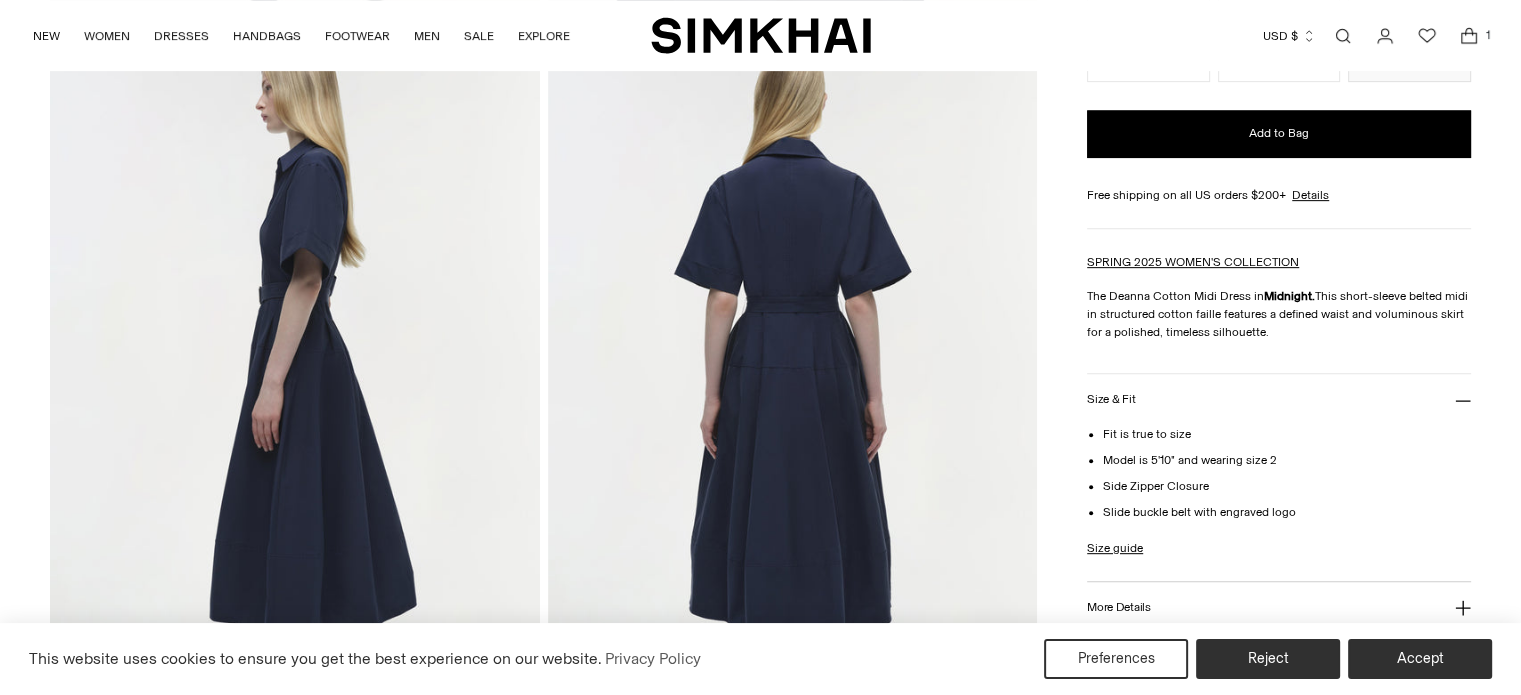 scroll, scrollTop: 258, scrollLeft: 0, axis: vertical 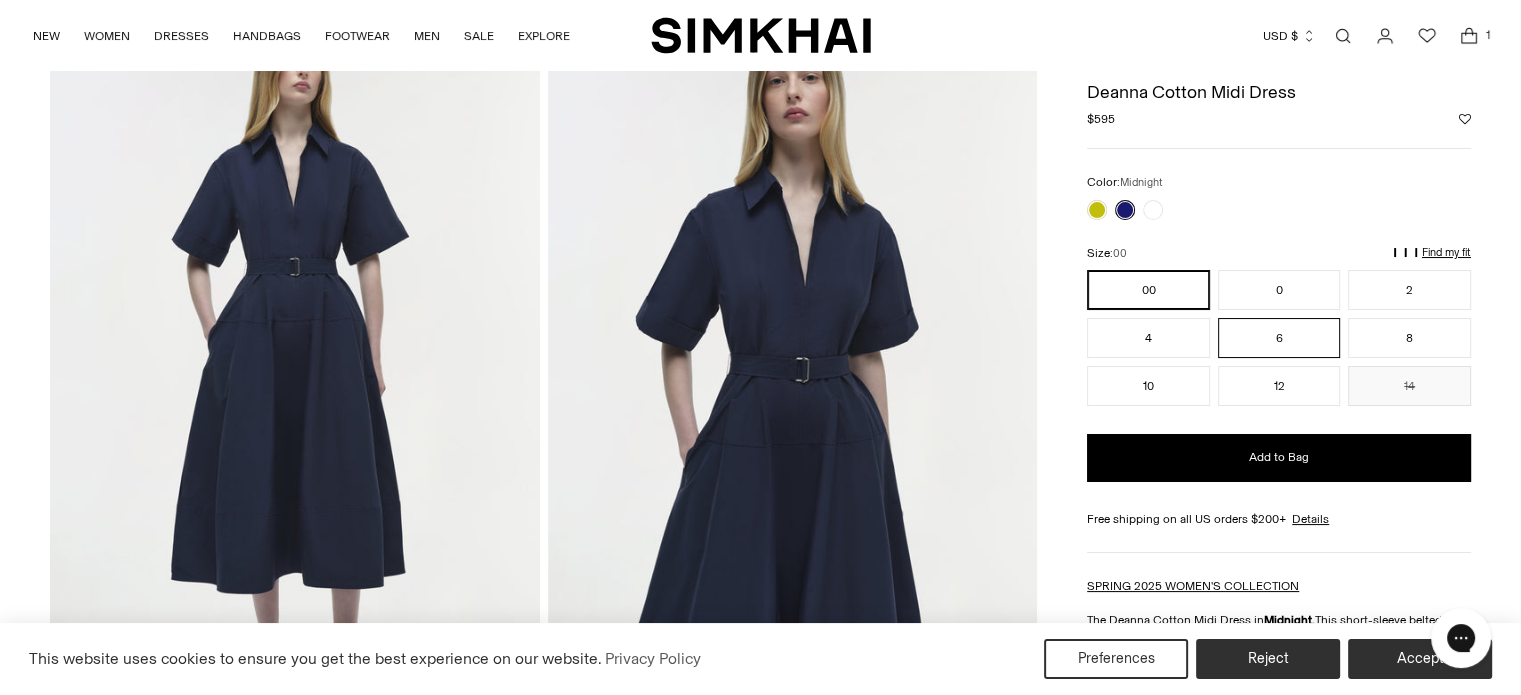 click on "6" at bounding box center (1279, 338) 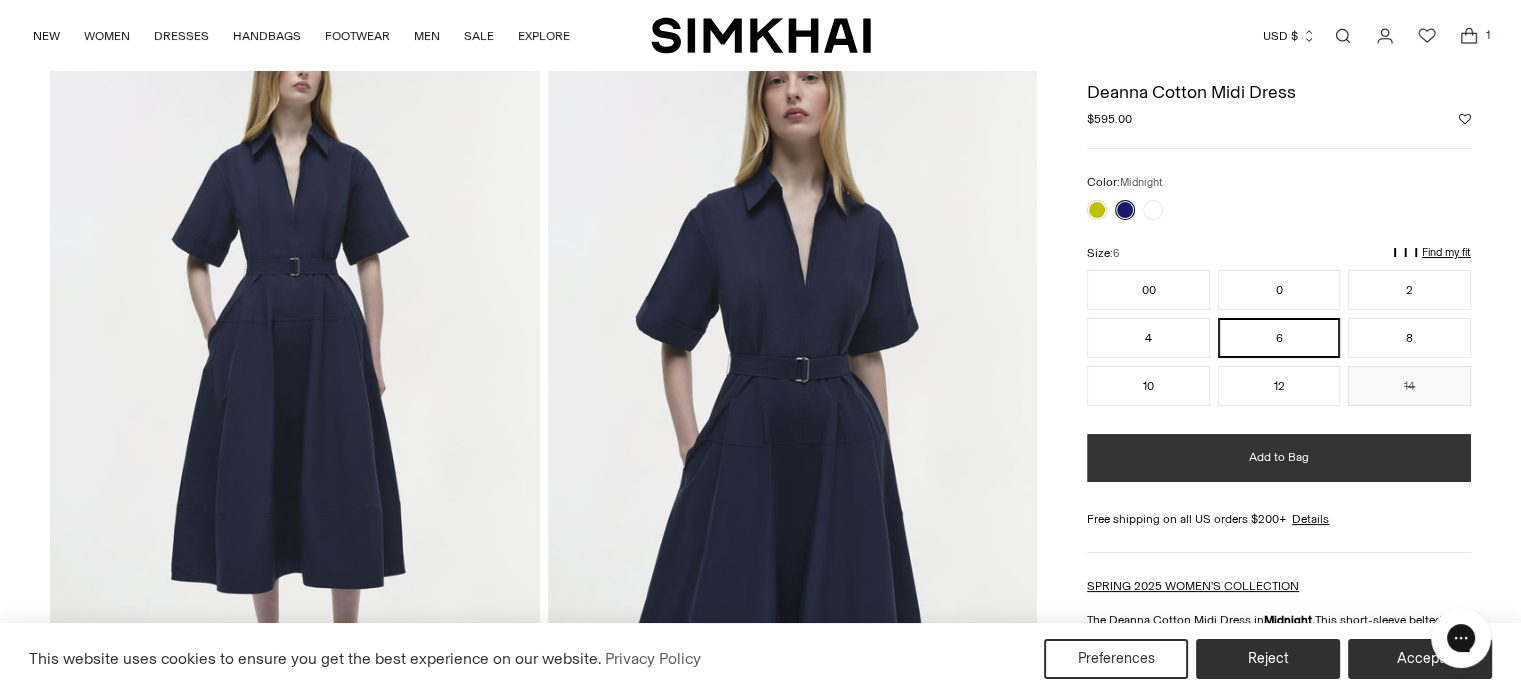 click on "Add to Bag" at bounding box center (1279, 457) 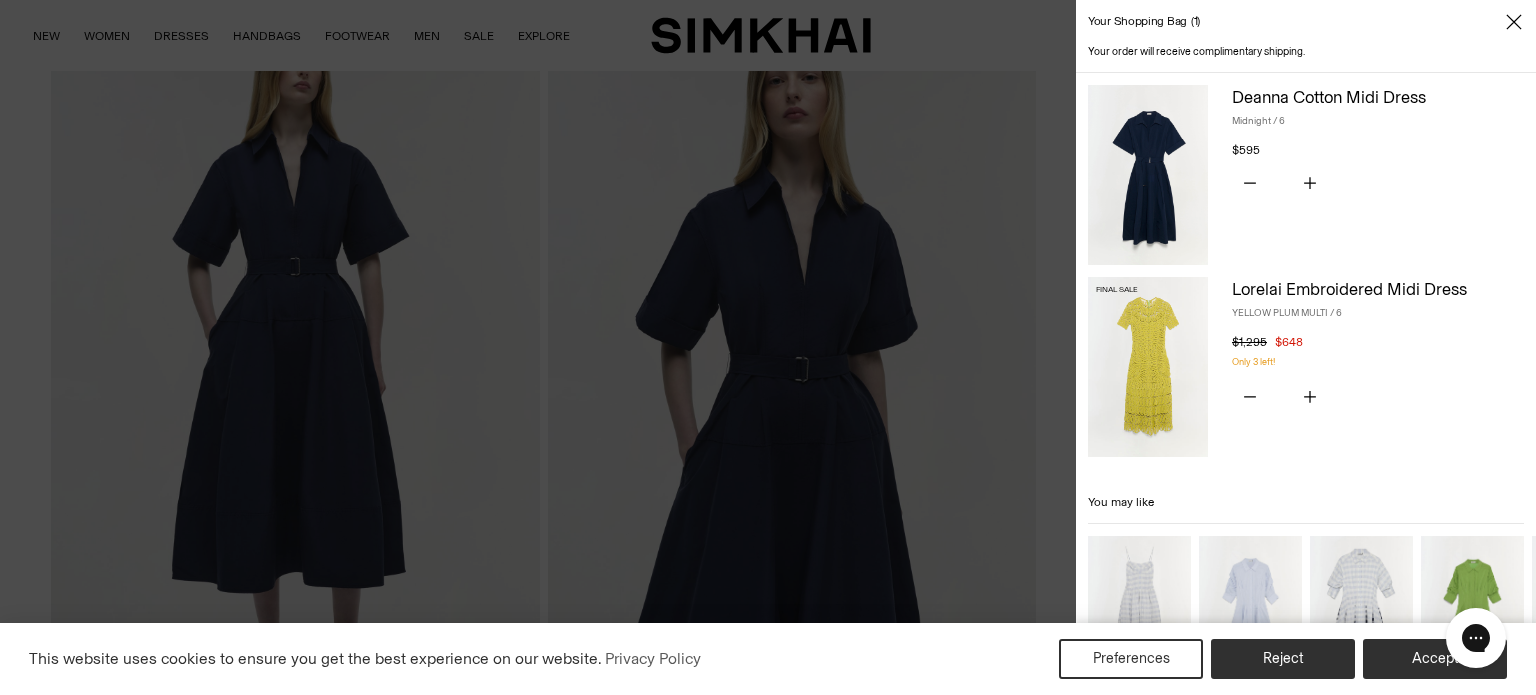 click 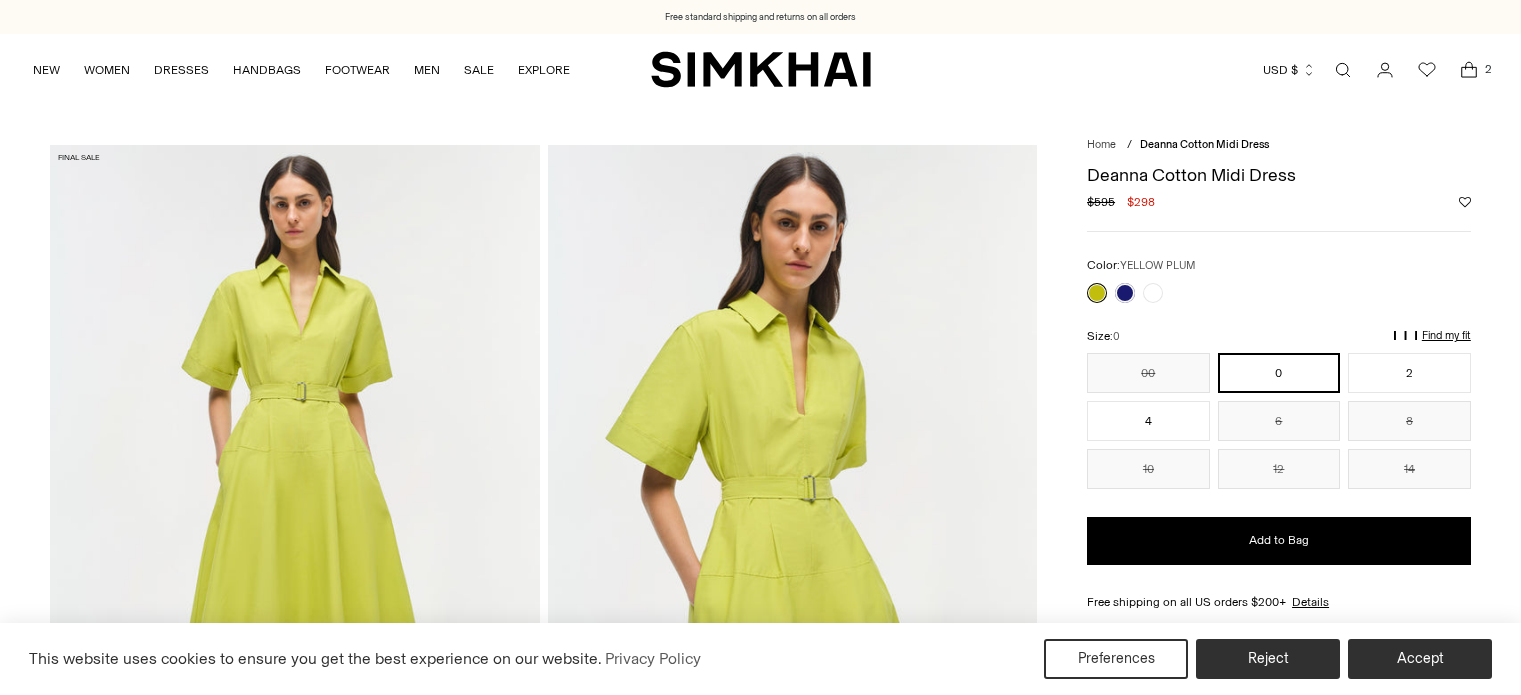 scroll, scrollTop: 0, scrollLeft: 0, axis: both 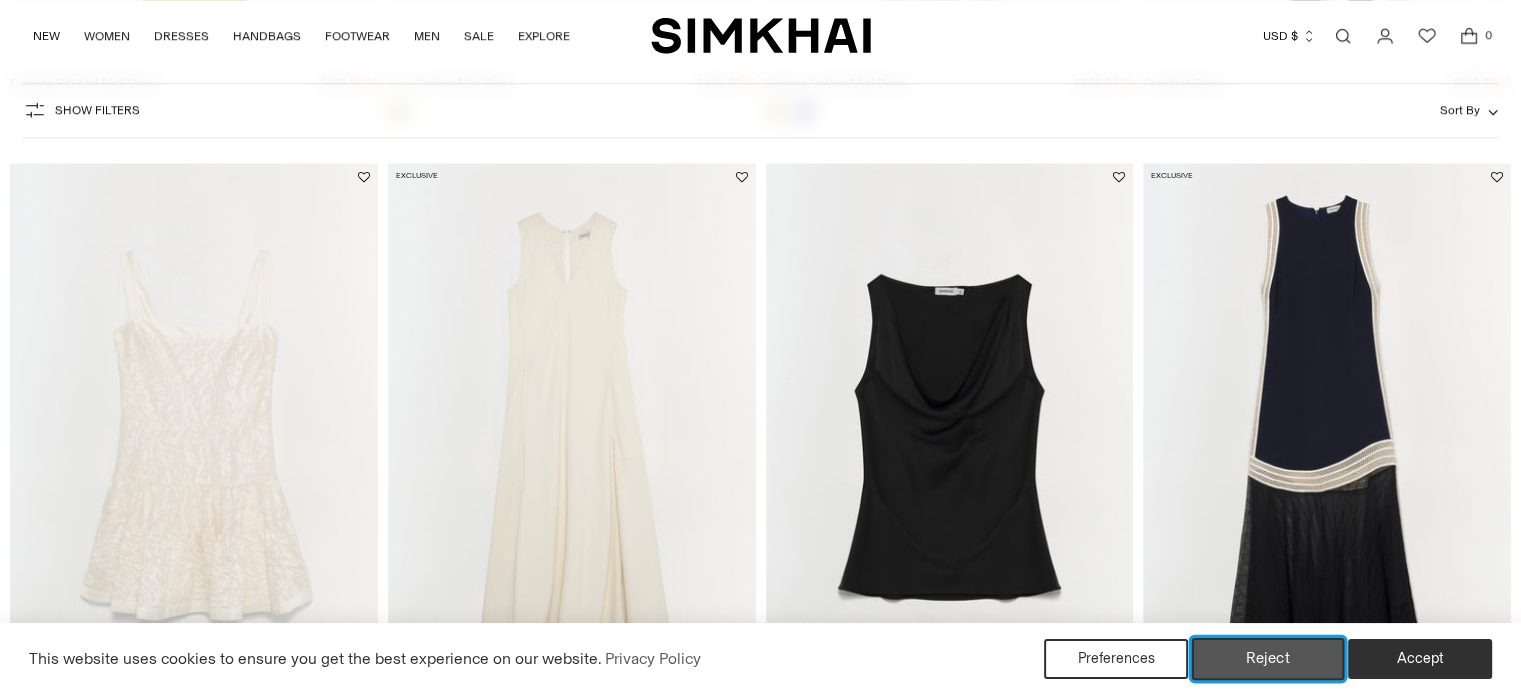 click on "Reject" at bounding box center [1268, 659] 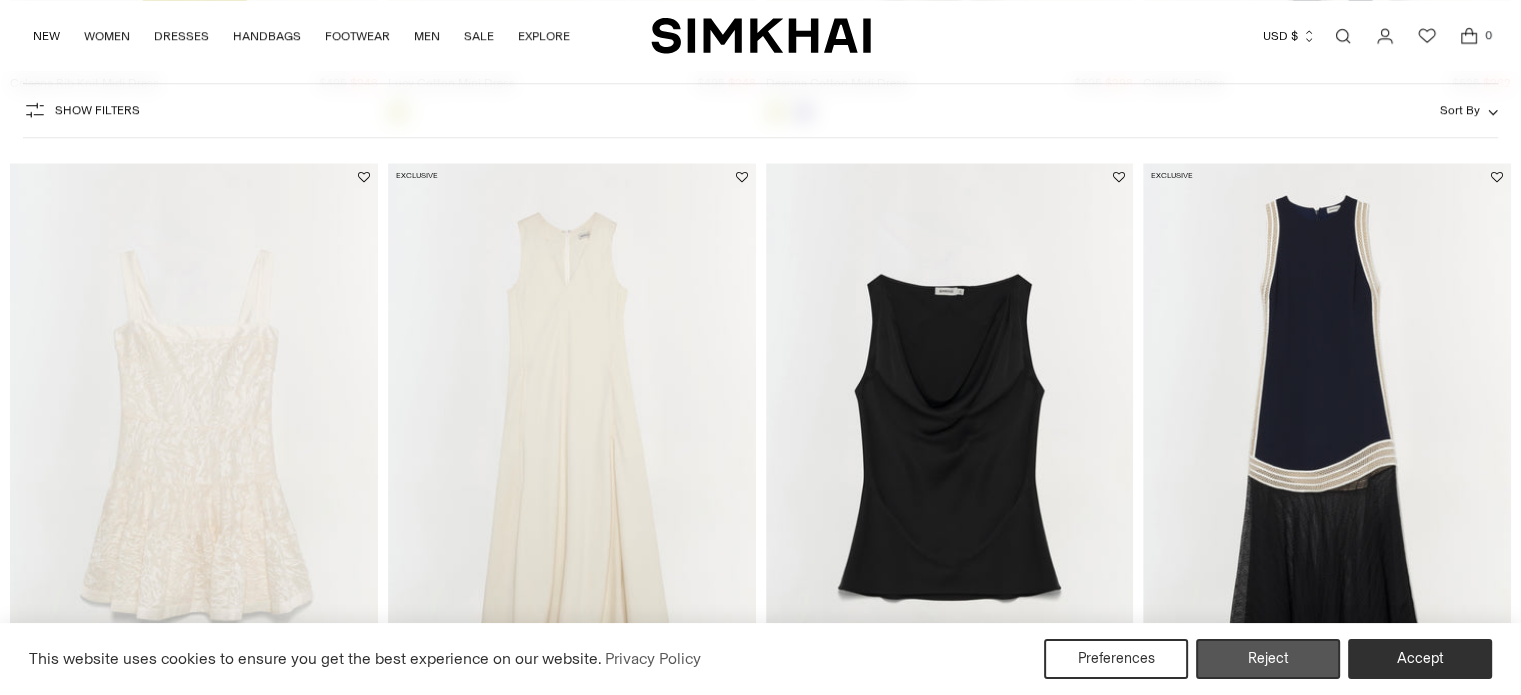 scroll, scrollTop: 1536, scrollLeft: 0, axis: vertical 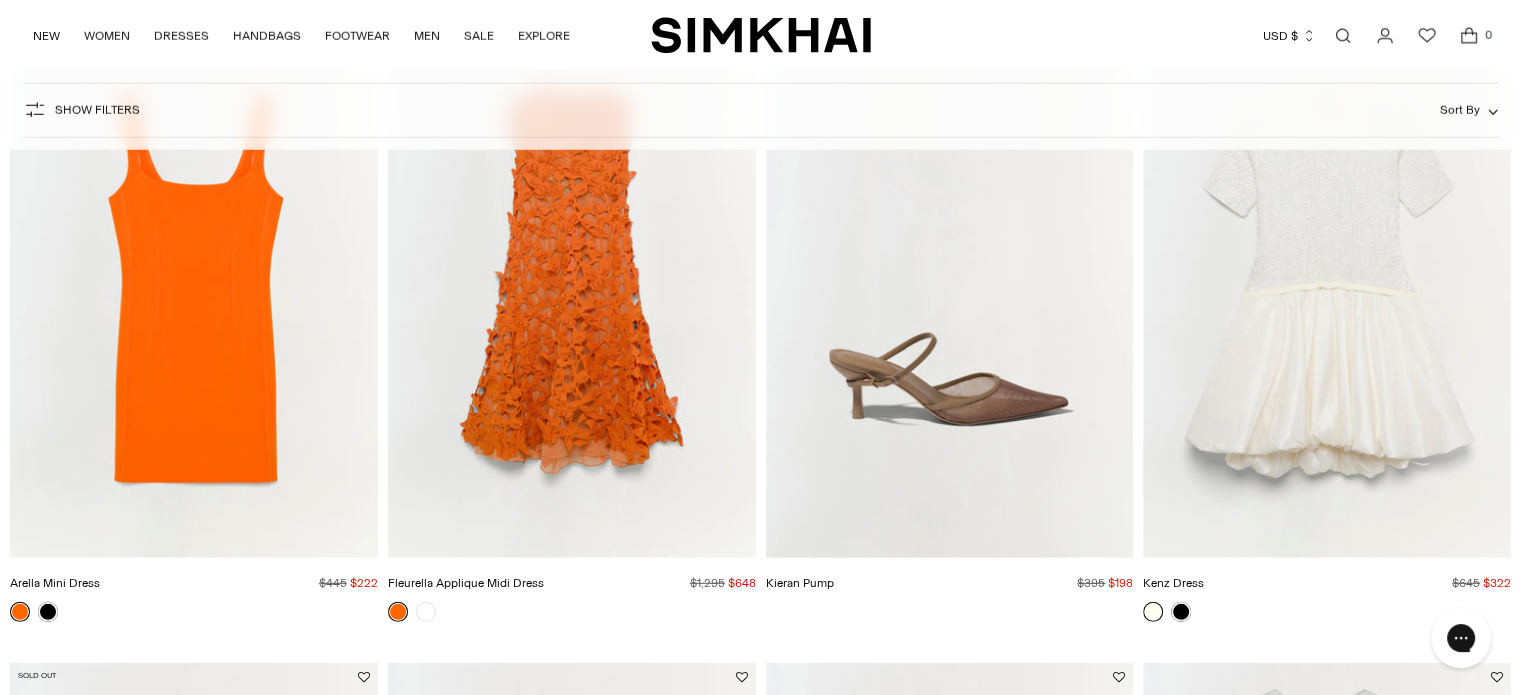click at bounding box center (0, 0) 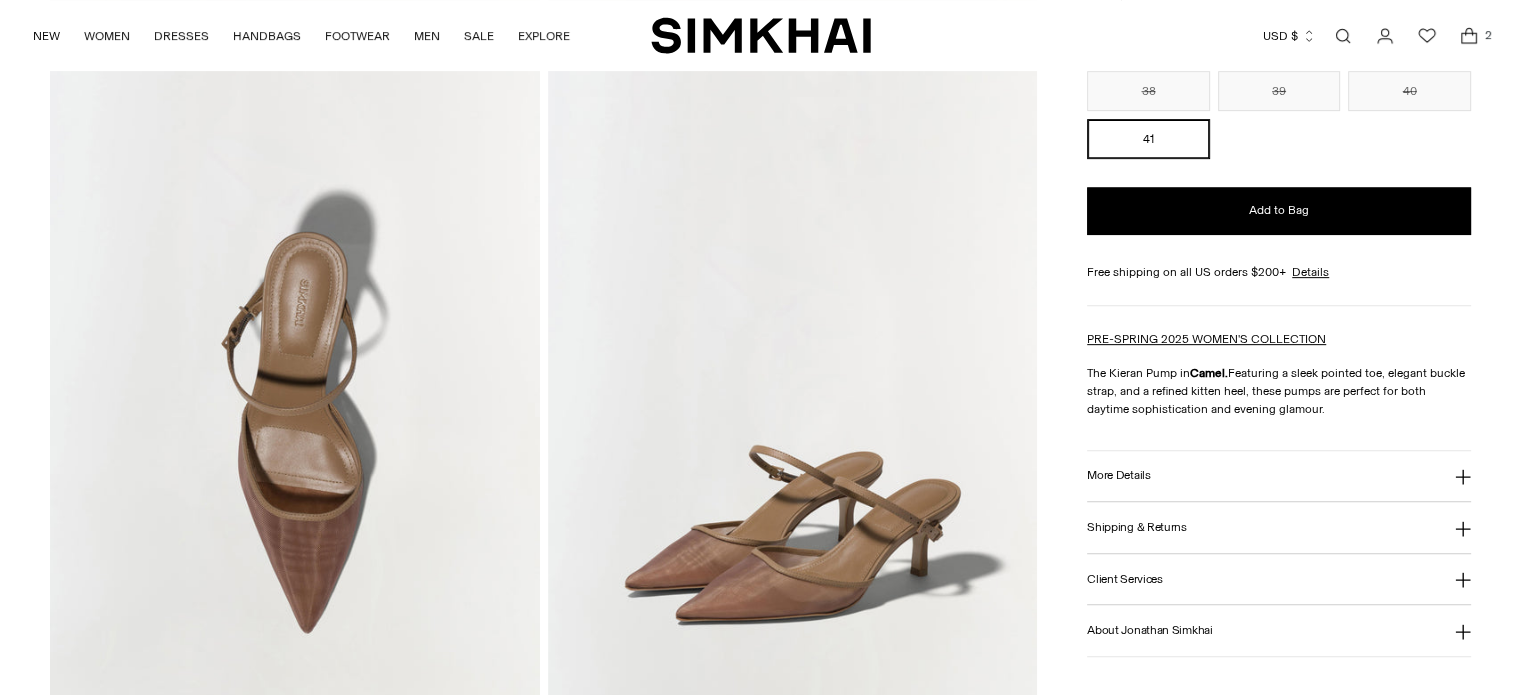 scroll, scrollTop: 1253, scrollLeft: 0, axis: vertical 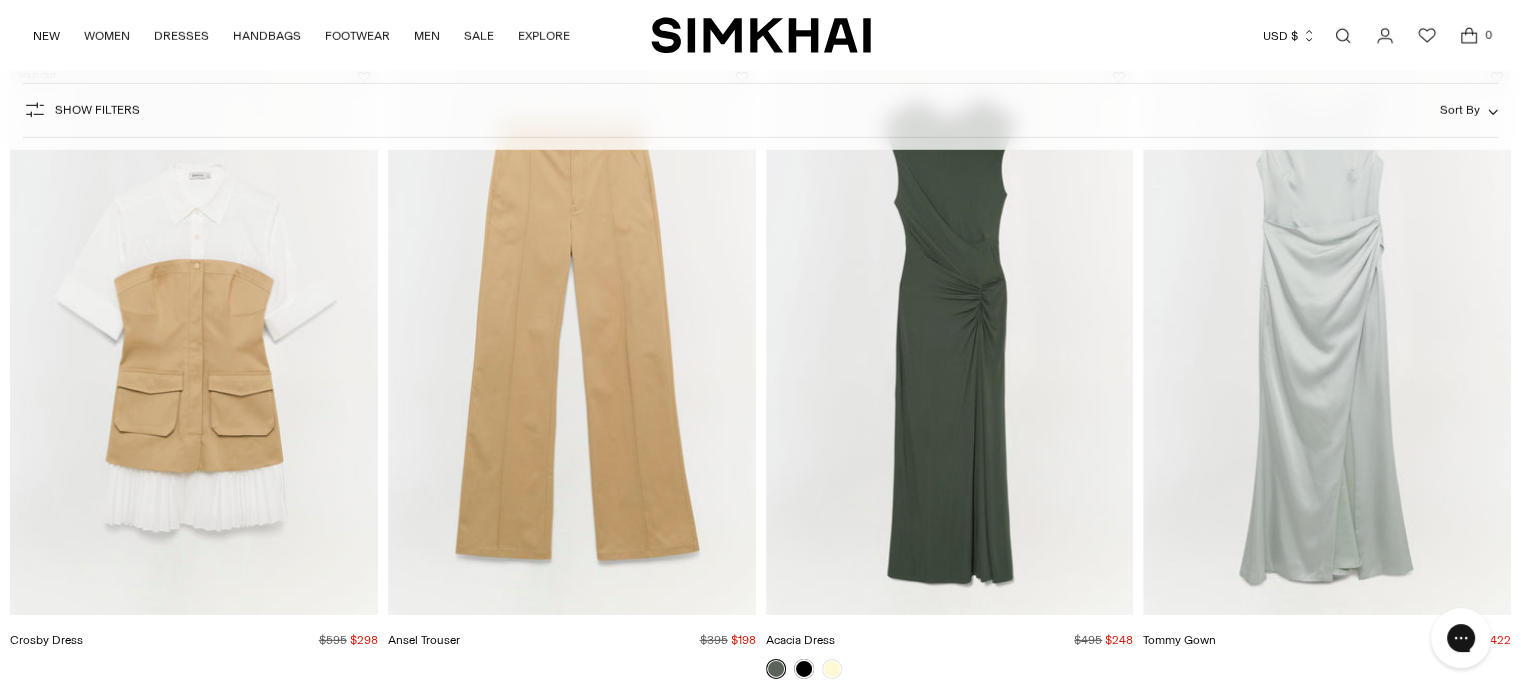 click at bounding box center (0, 0) 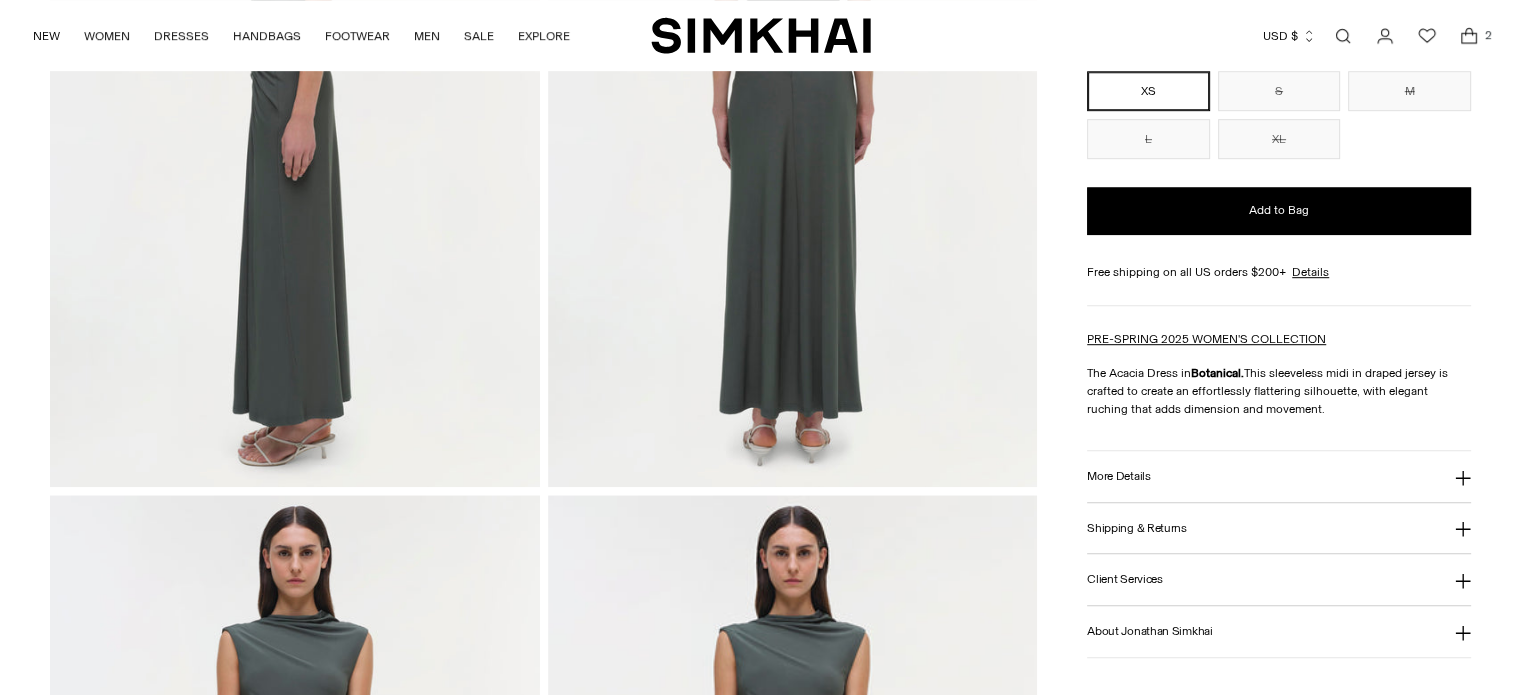 scroll, scrollTop: 1666, scrollLeft: 0, axis: vertical 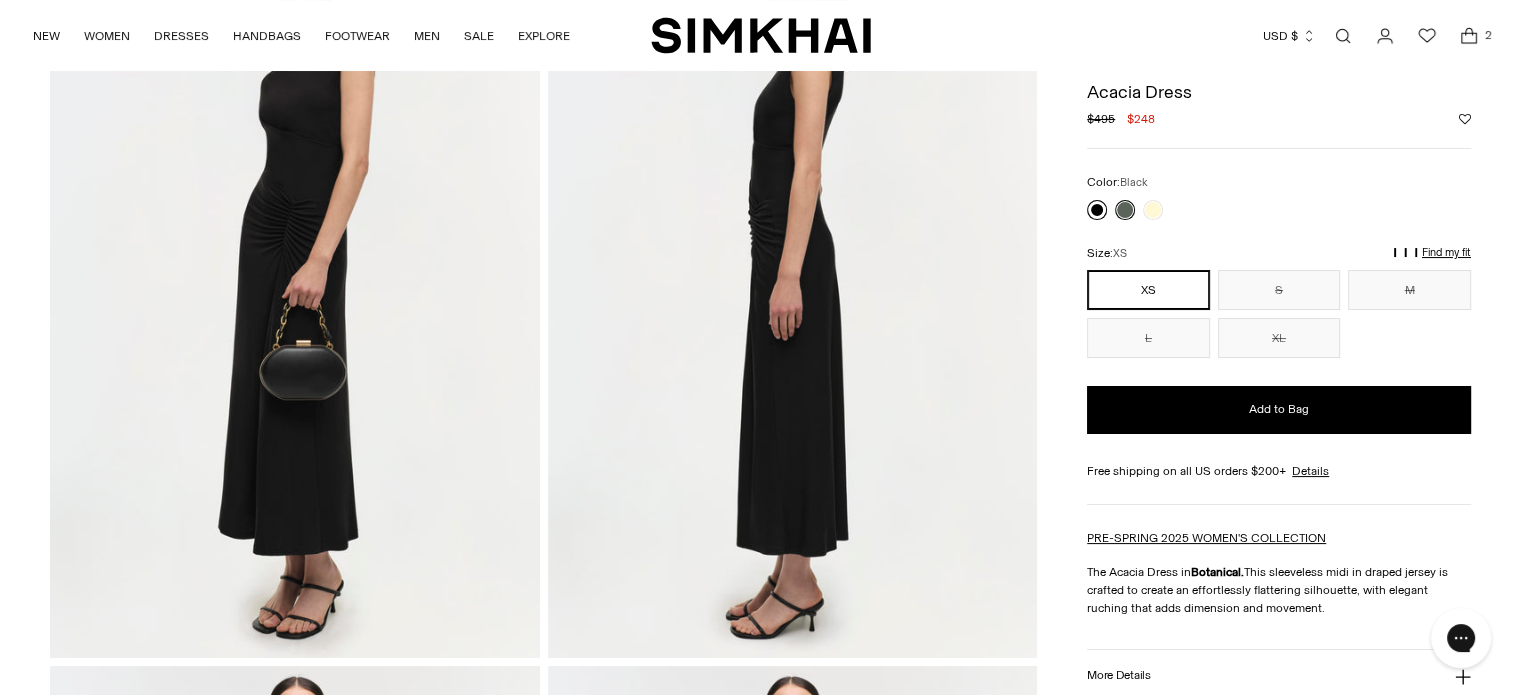 click at bounding box center [1097, 210] 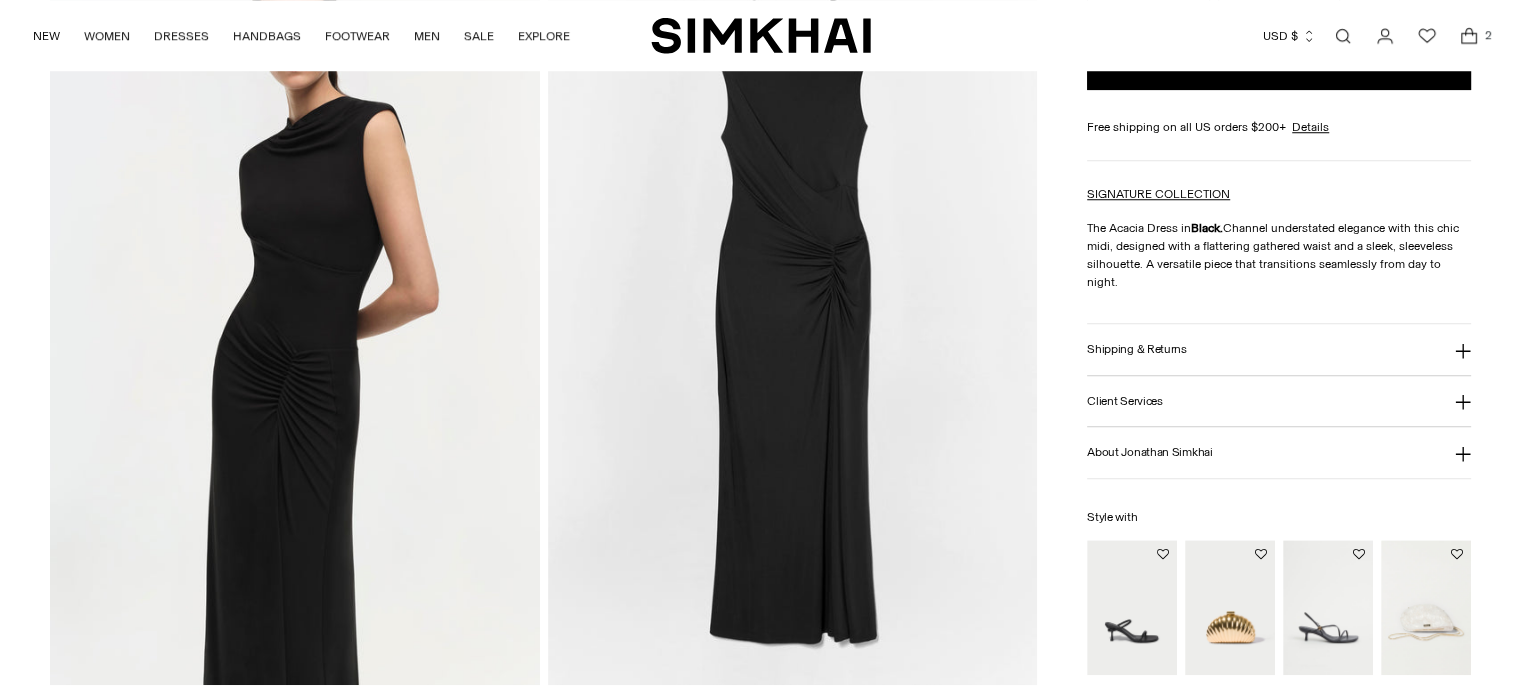 scroll, scrollTop: 1720, scrollLeft: 0, axis: vertical 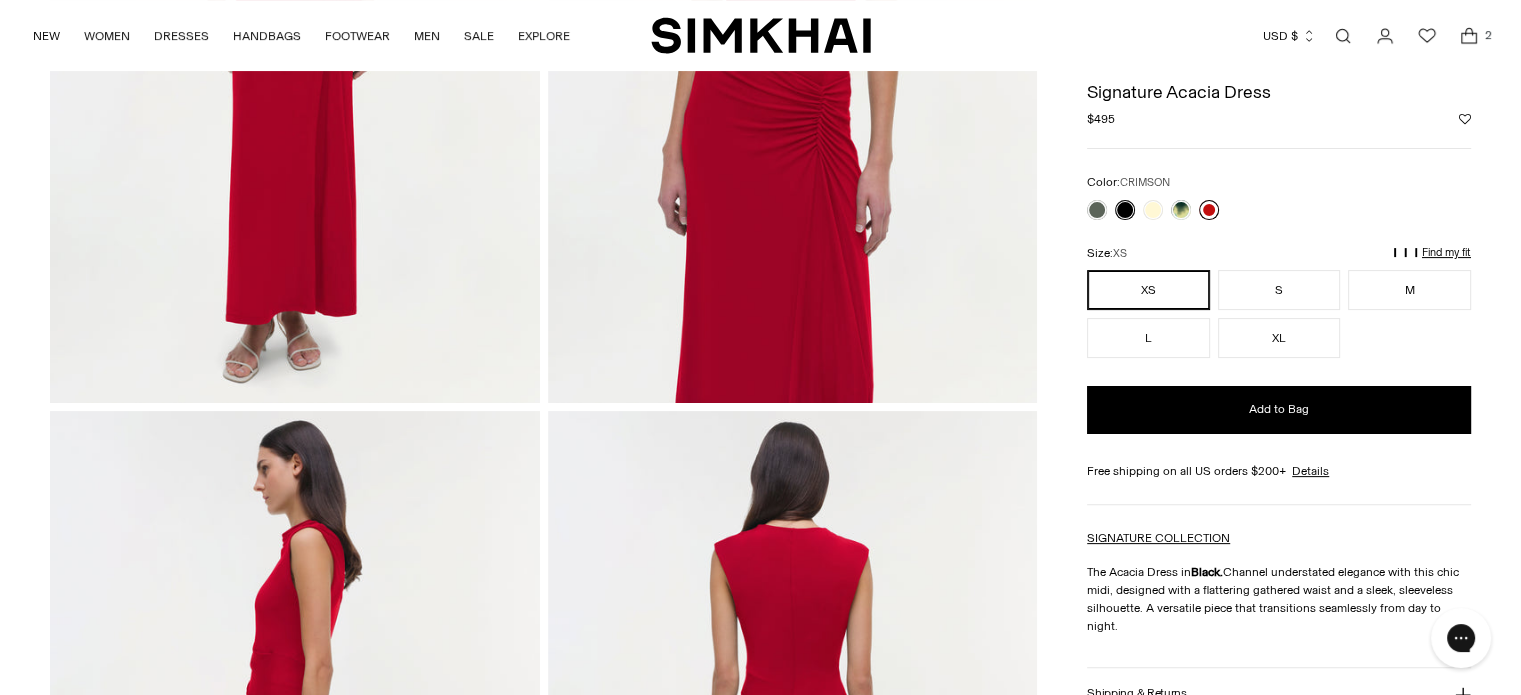 click at bounding box center [1209, 210] 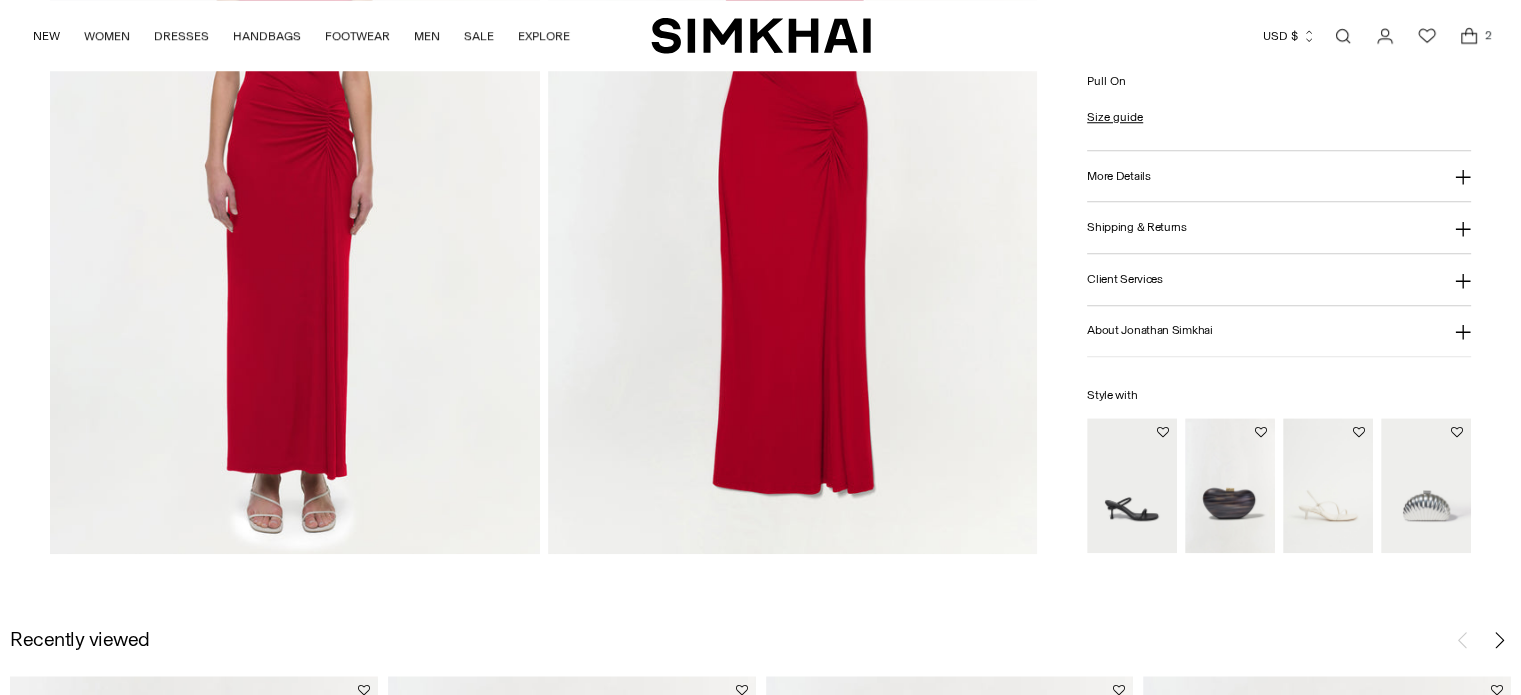 scroll, scrollTop: 1810, scrollLeft: 0, axis: vertical 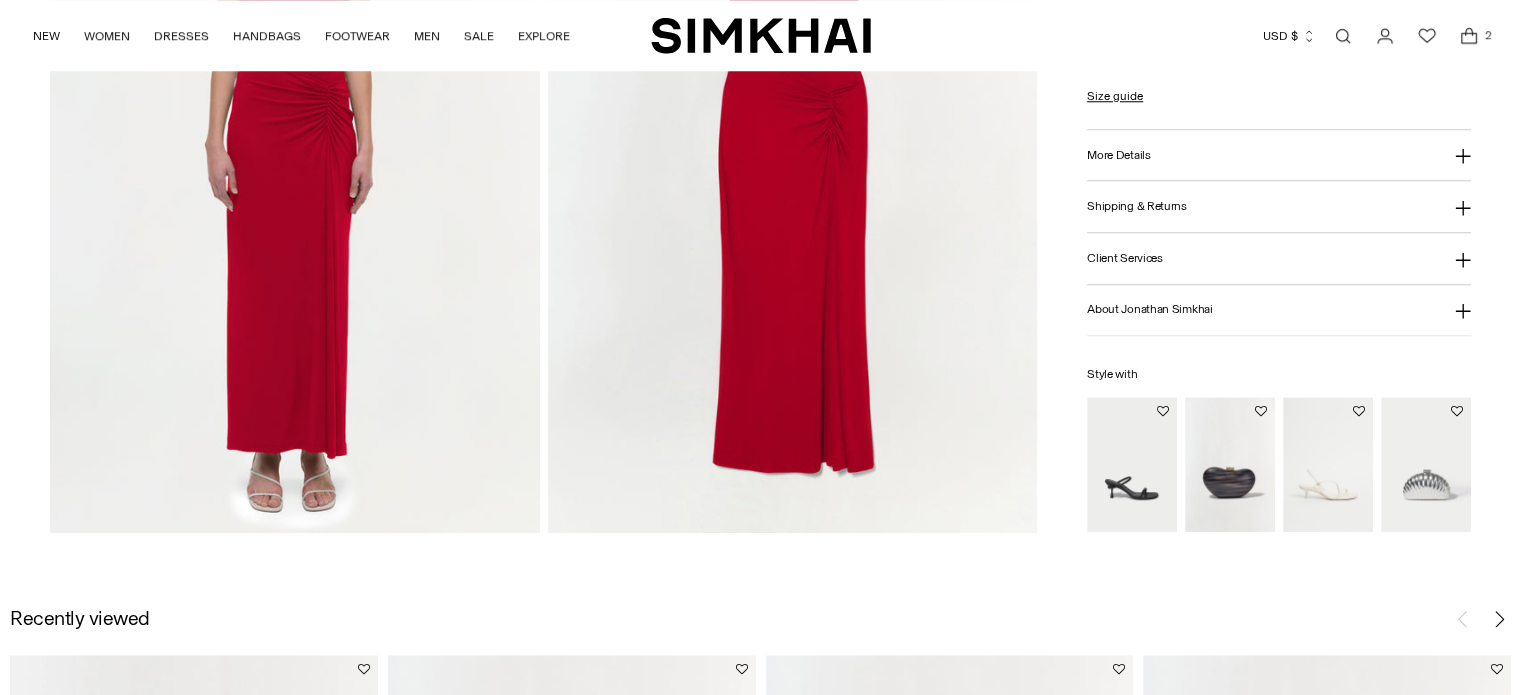 click at bounding box center (0, 0) 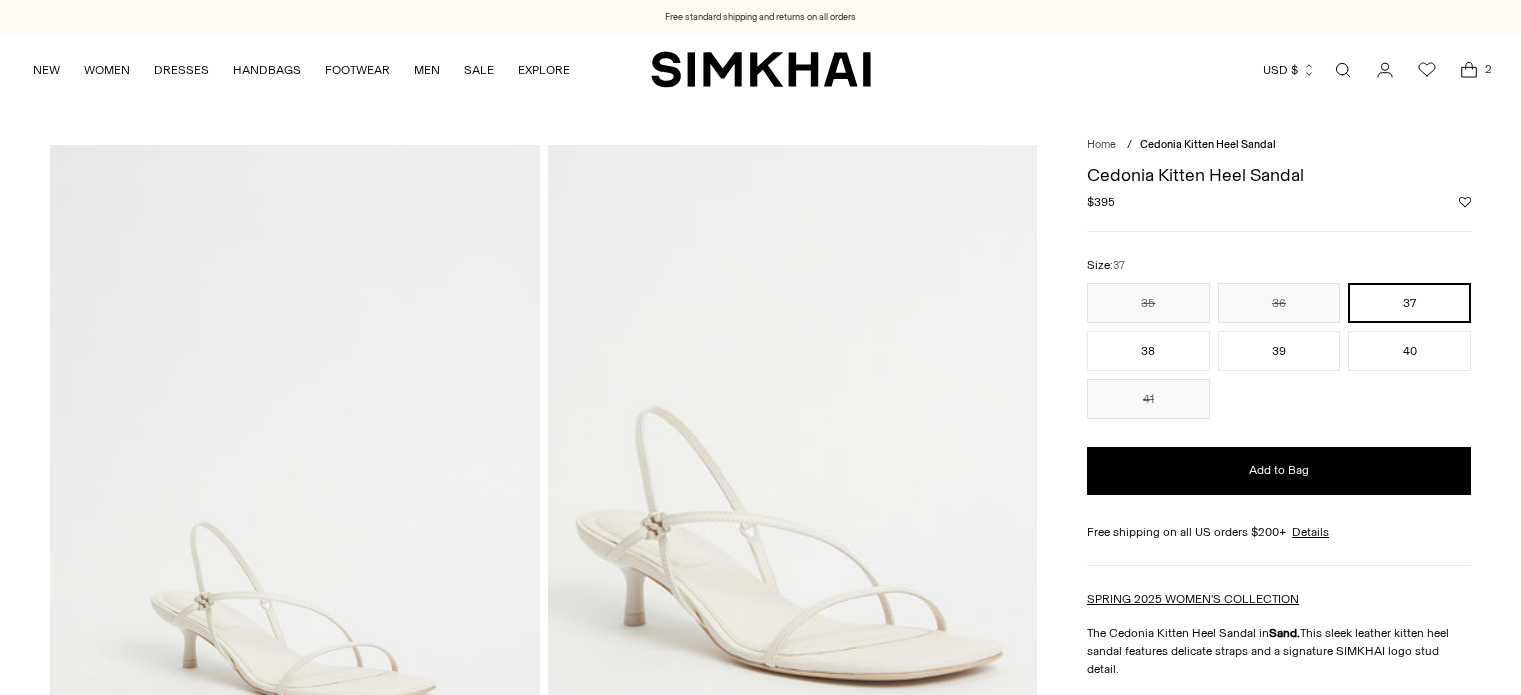scroll, scrollTop: 0, scrollLeft: 0, axis: both 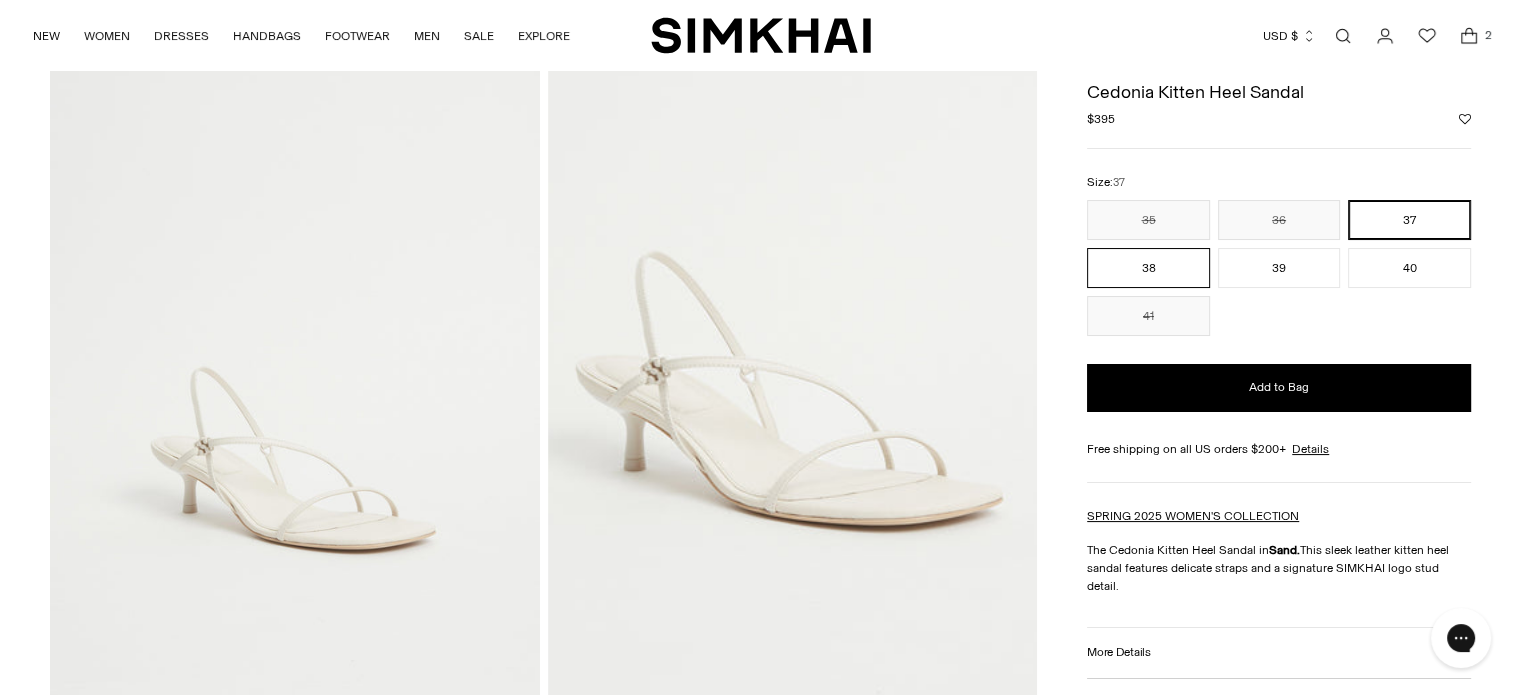 click on "38" at bounding box center [1148, 268] 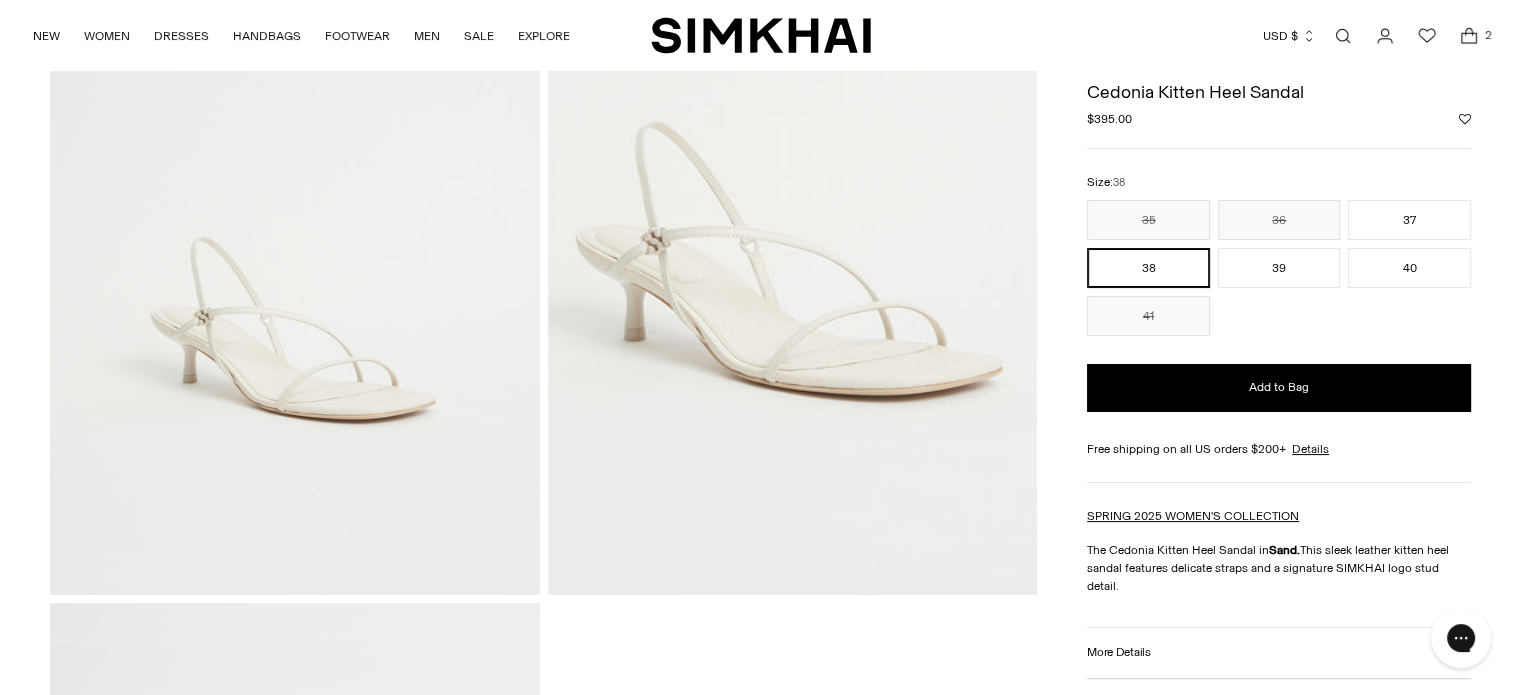 scroll, scrollTop: 277, scrollLeft: 0, axis: vertical 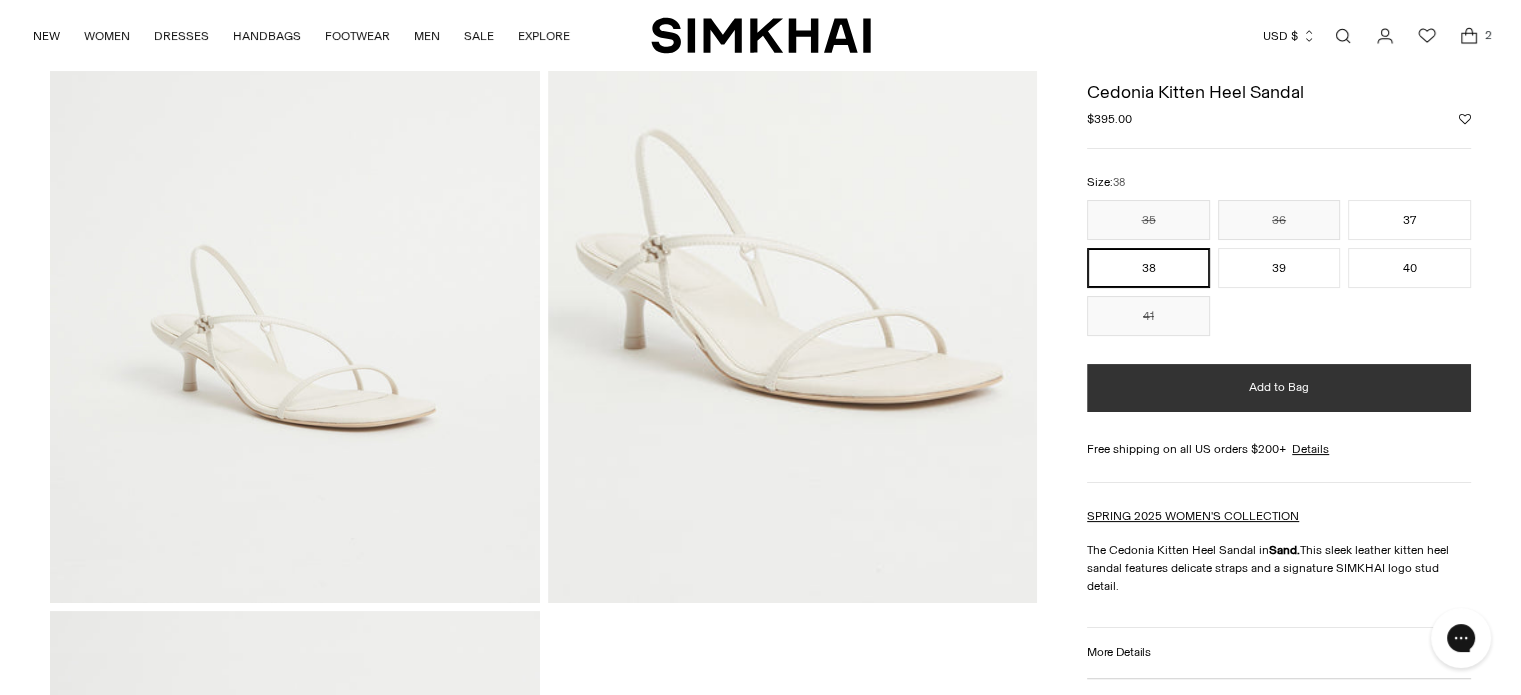 click on "Add to Bag" at bounding box center (1279, 388) 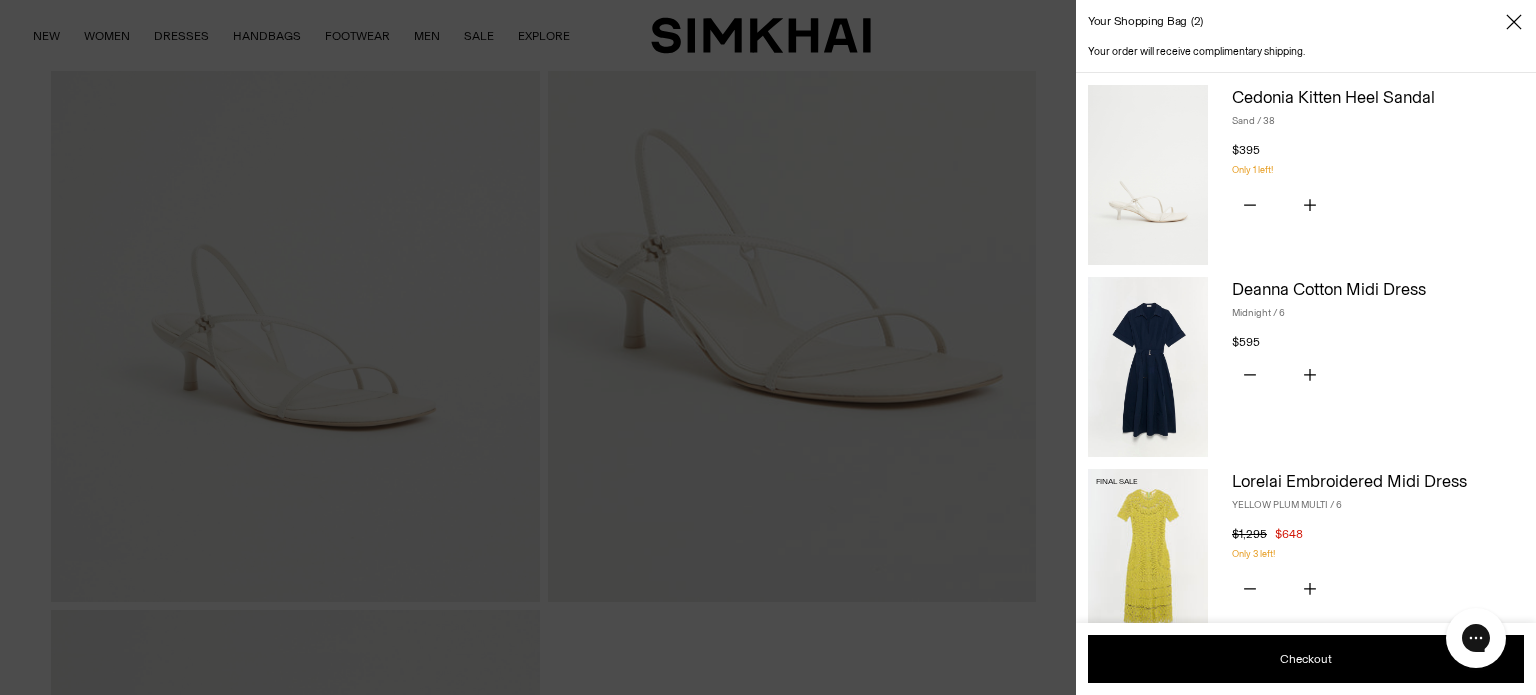 click 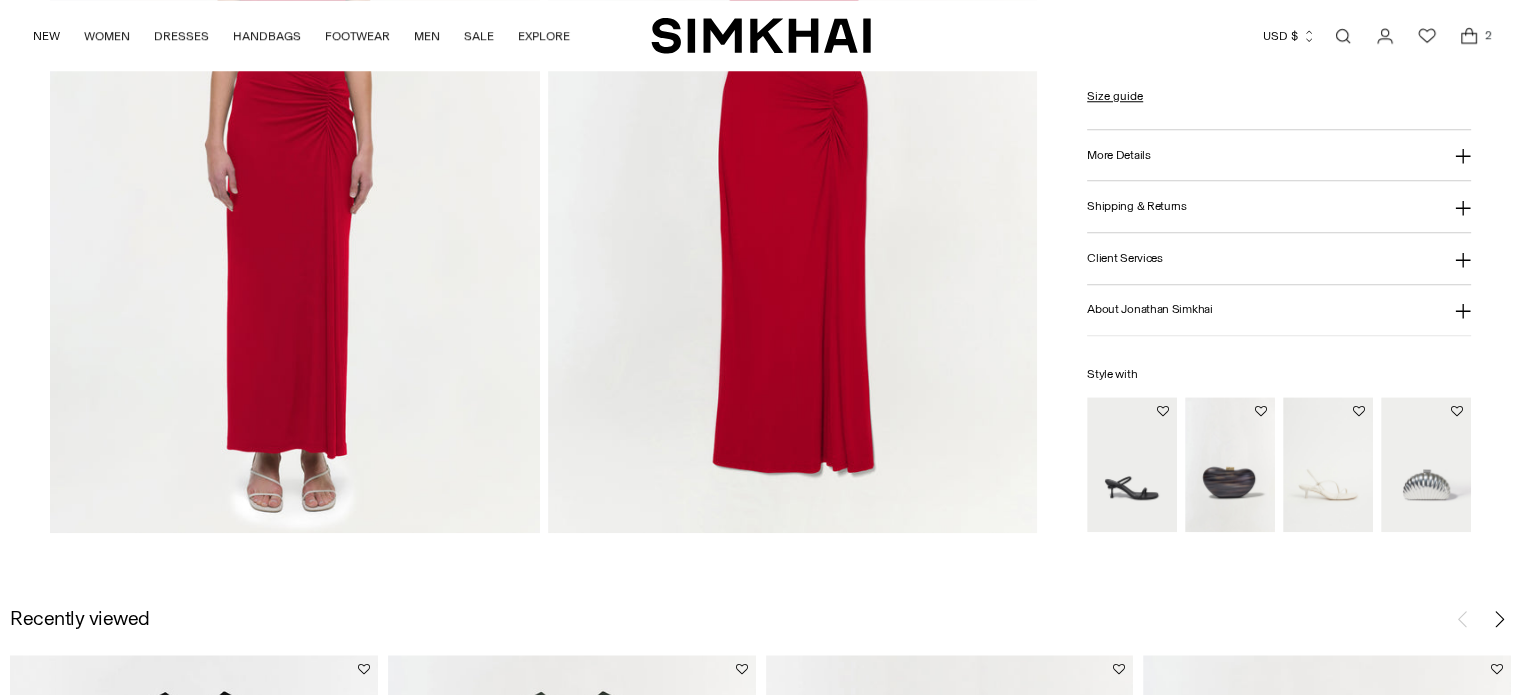 scroll, scrollTop: 1831, scrollLeft: 0, axis: vertical 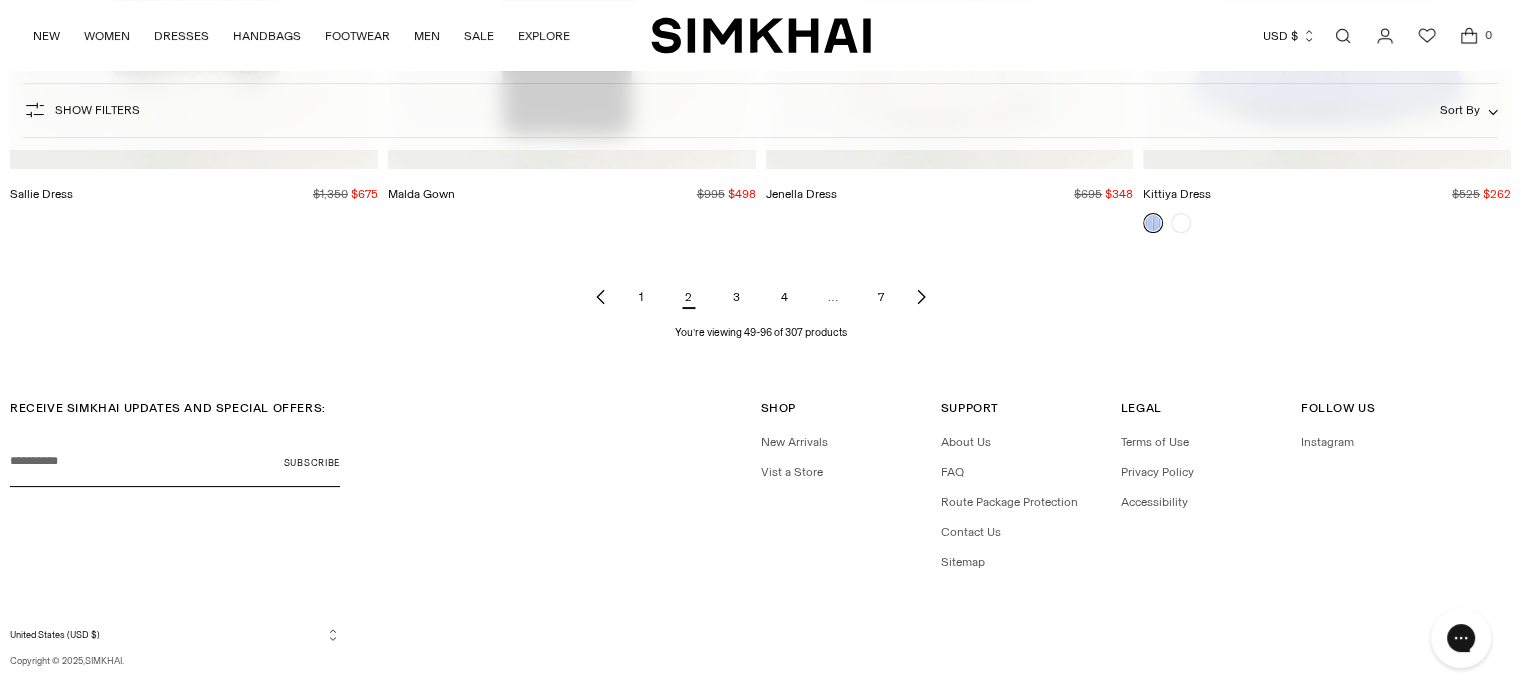 click 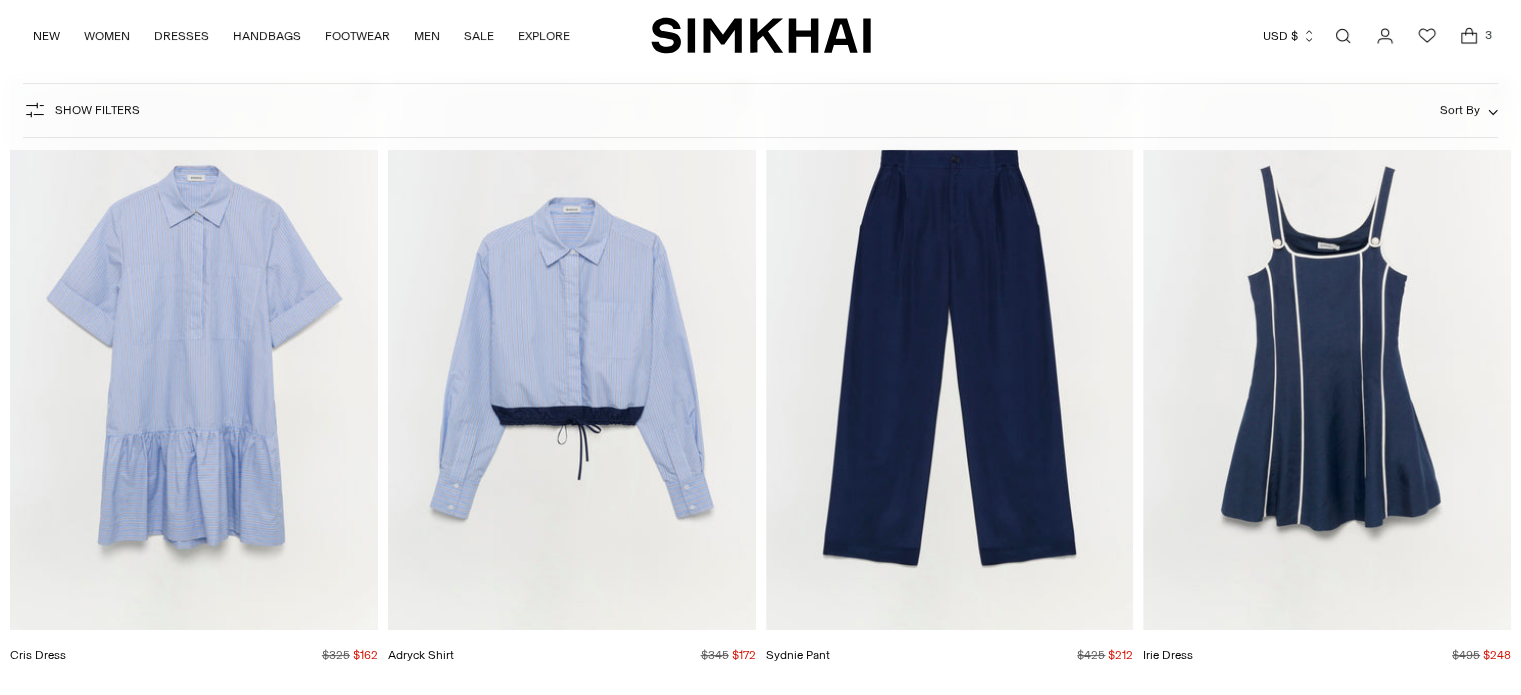 scroll, scrollTop: 200, scrollLeft: 0, axis: vertical 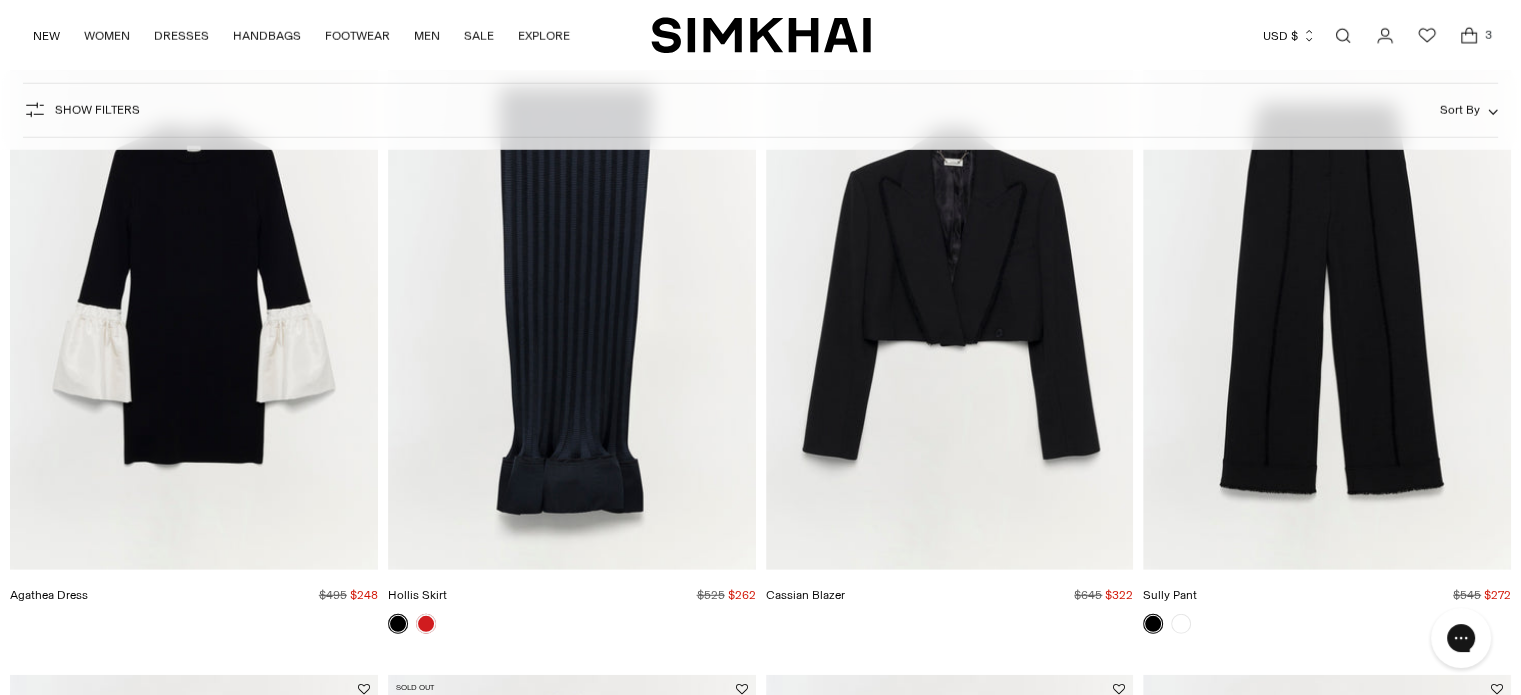 click at bounding box center (0, 0) 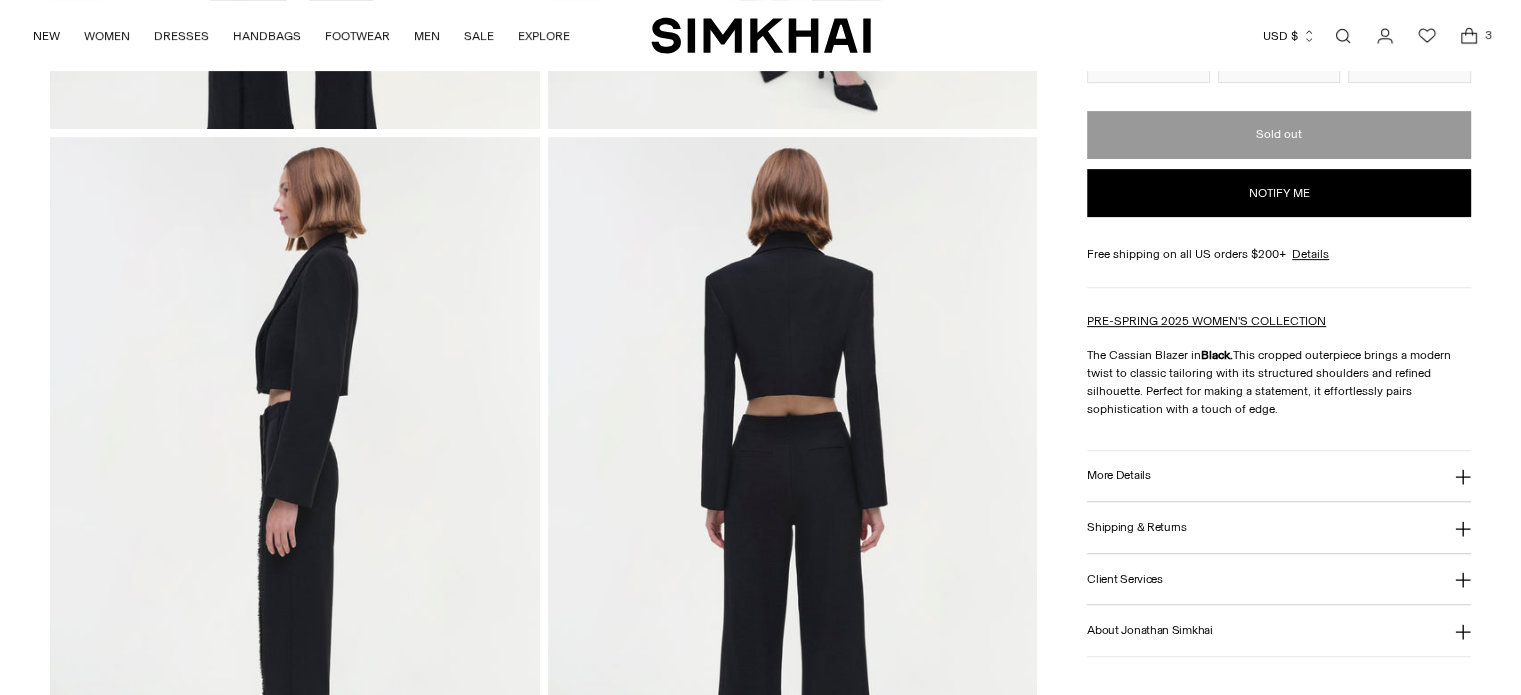 scroll, scrollTop: 919, scrollLeft: 0, axis: vertical 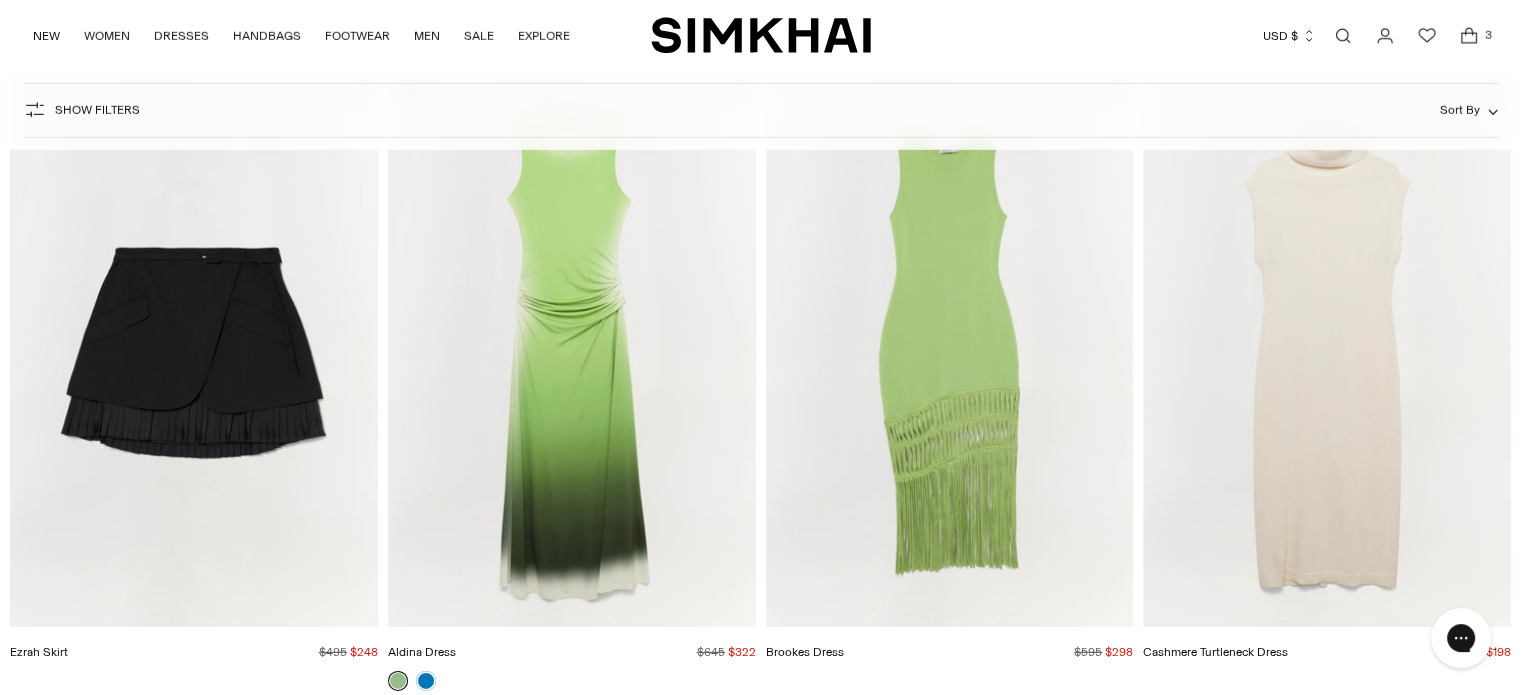 click at bounding box center [0, 0] 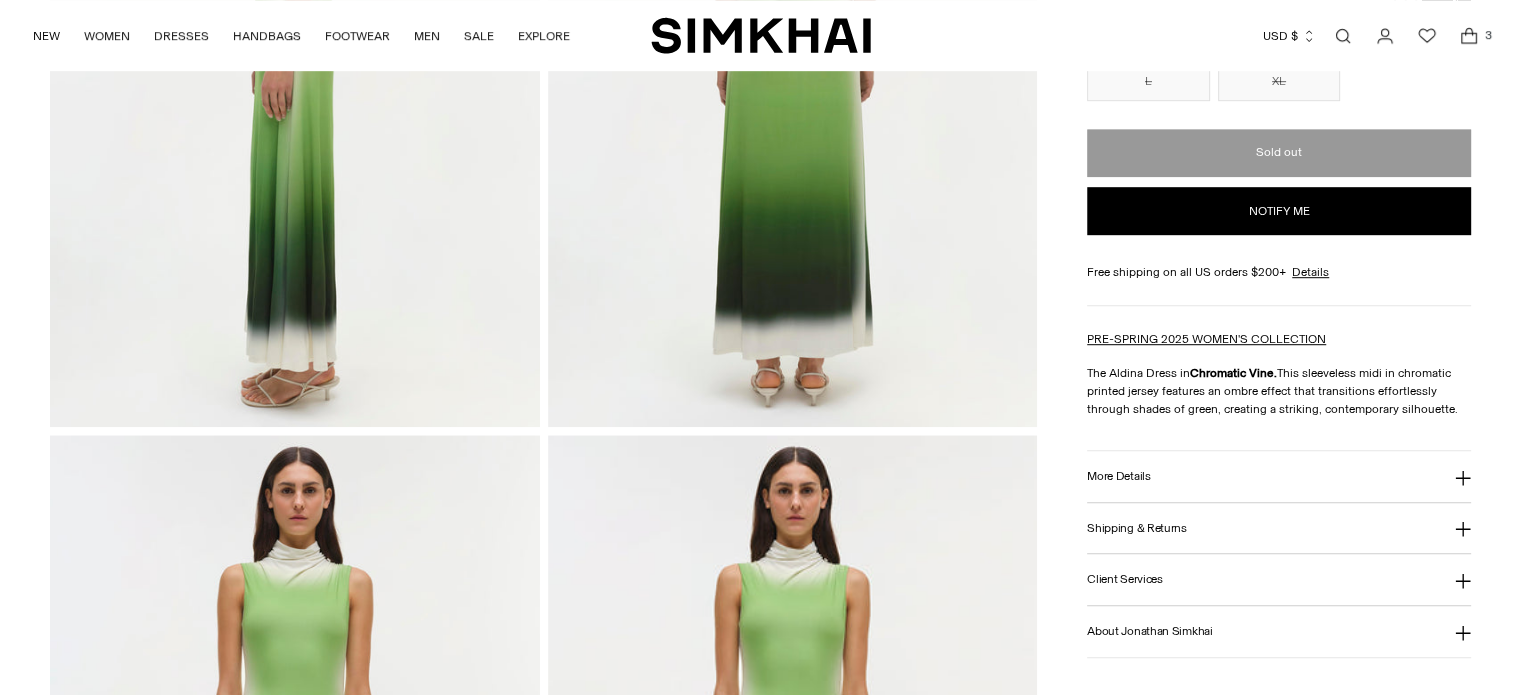 scroll, scrollTop: 1278, scrollLeft: 0, axis: vertical 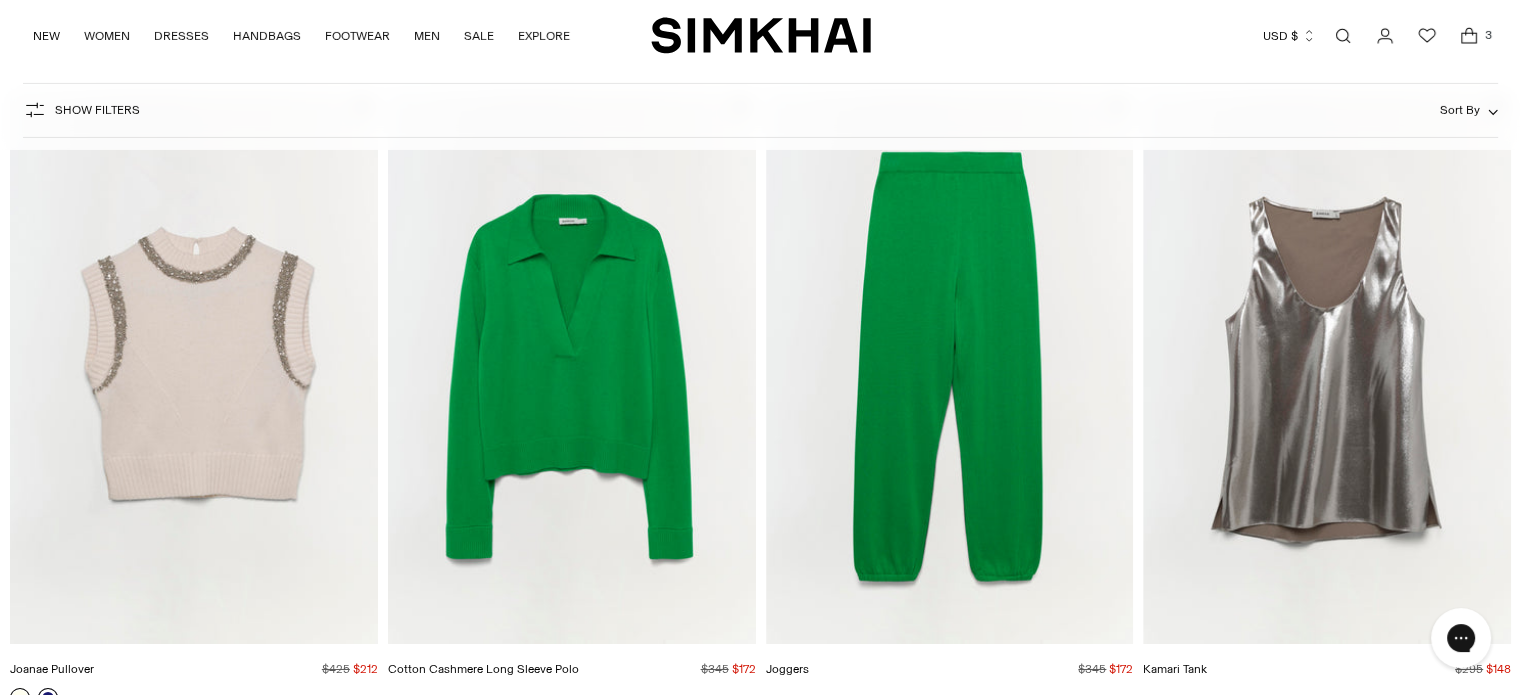 click at bounding box center [0, 0] 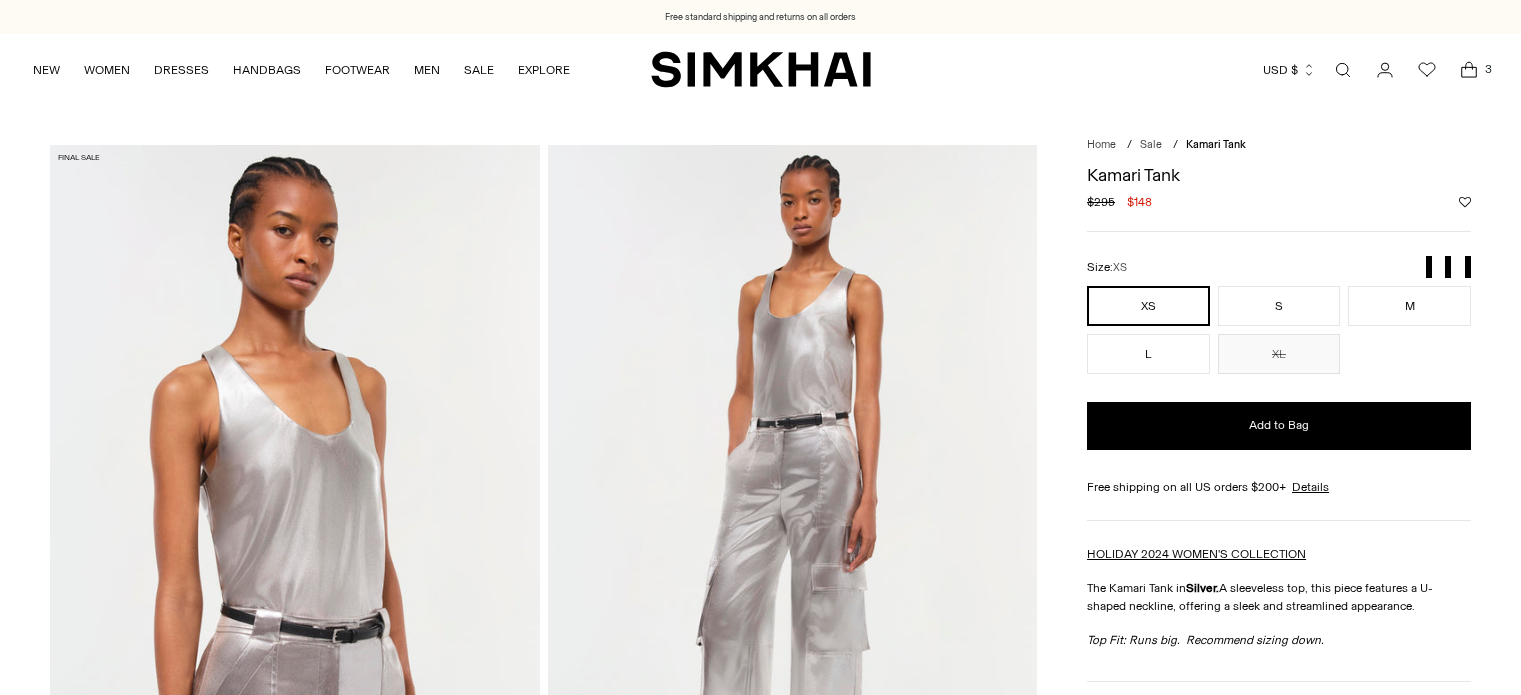 scroll, scrollTop: 706, scrollLeft: 0, axis: vertical 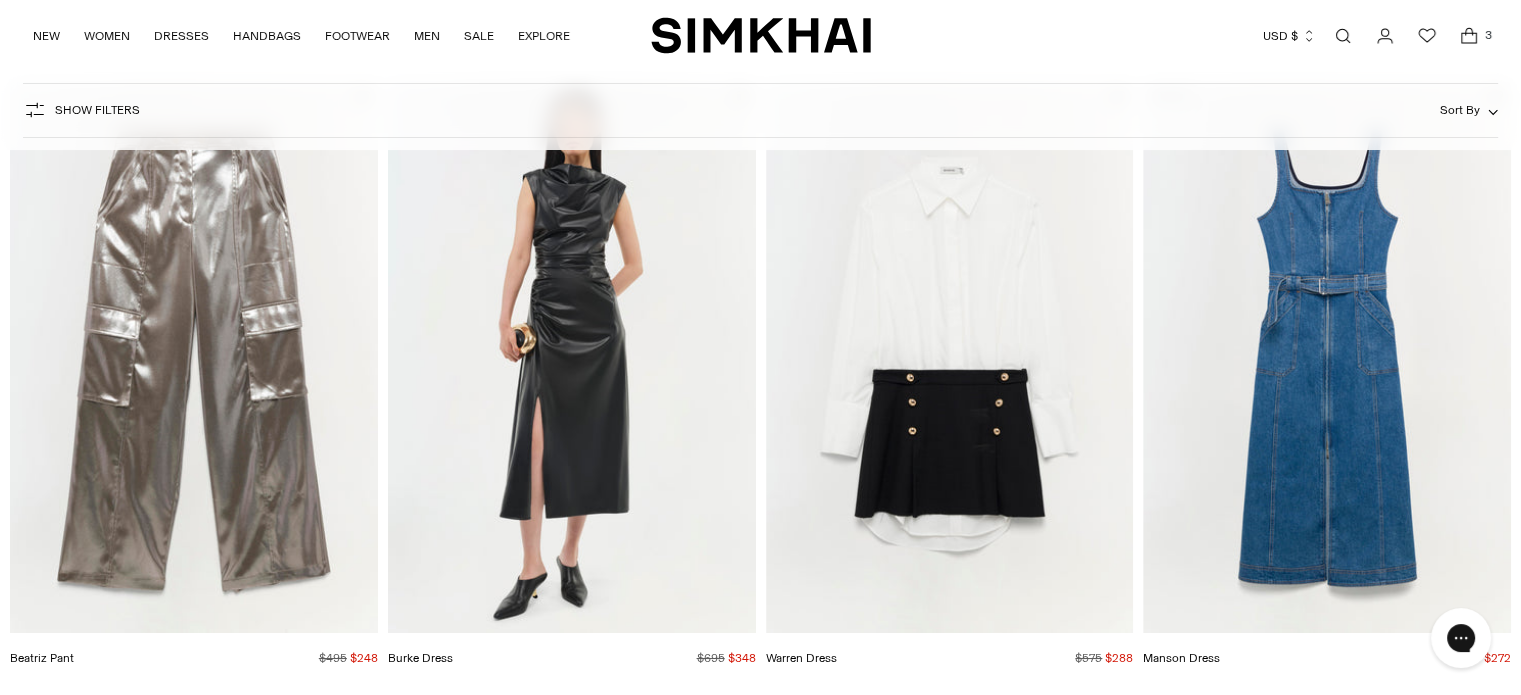 click at bounding box center (0, 0) 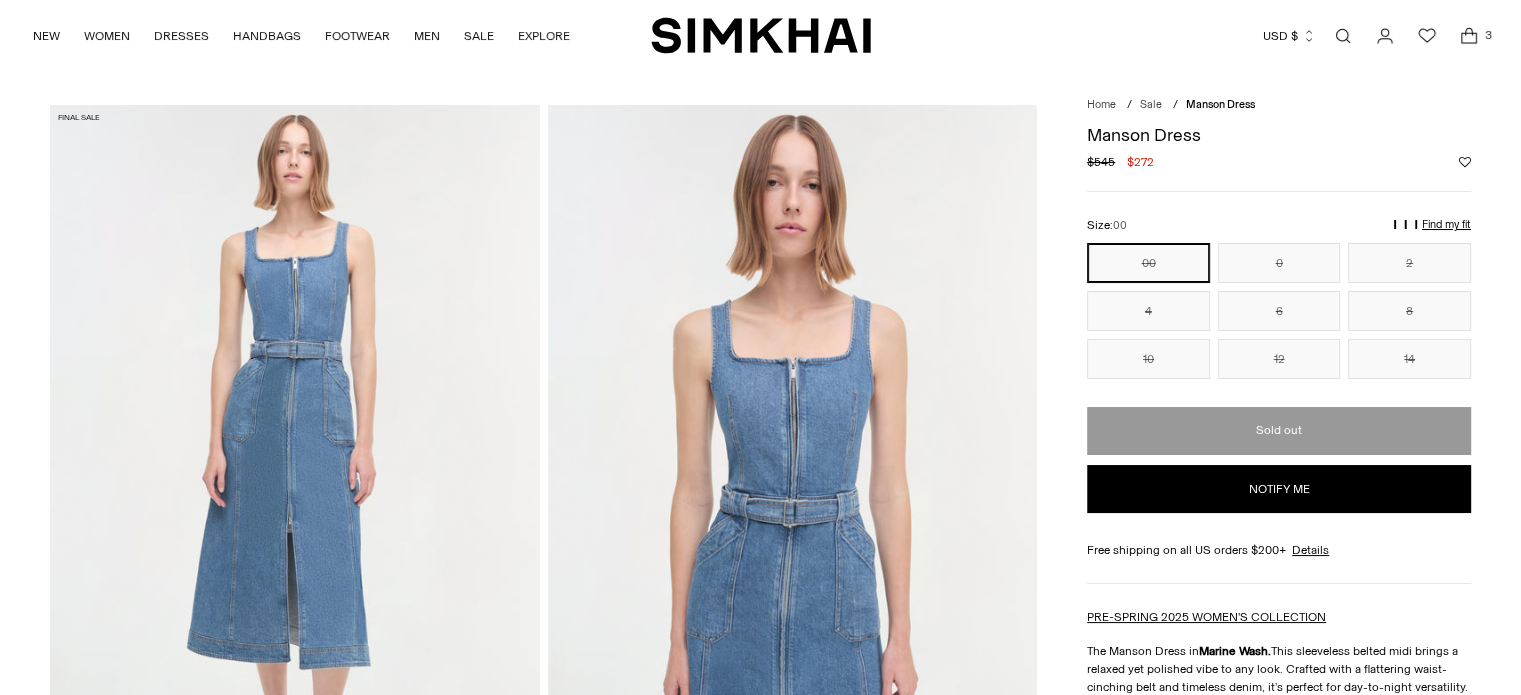 scroll, scrollTop: 40, scrollLeft: 0, axis: vertical 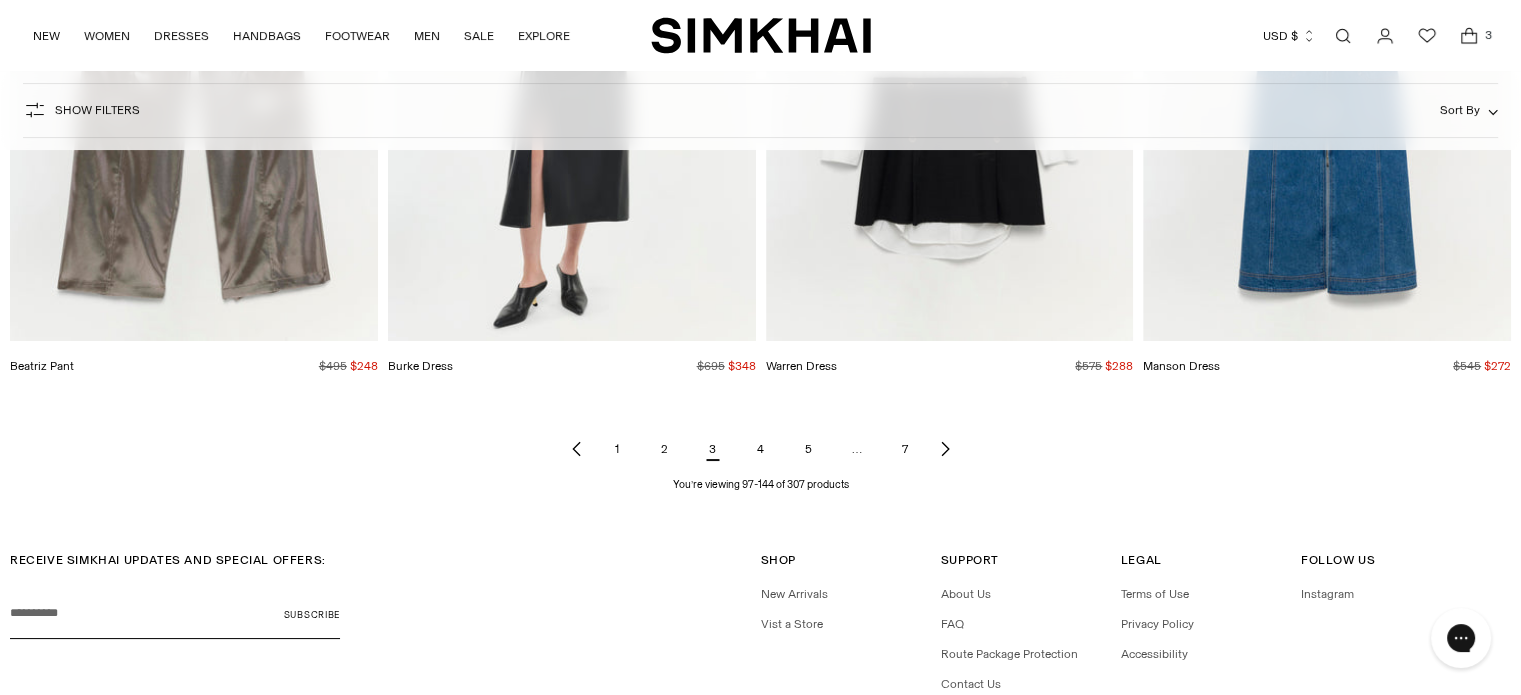 click 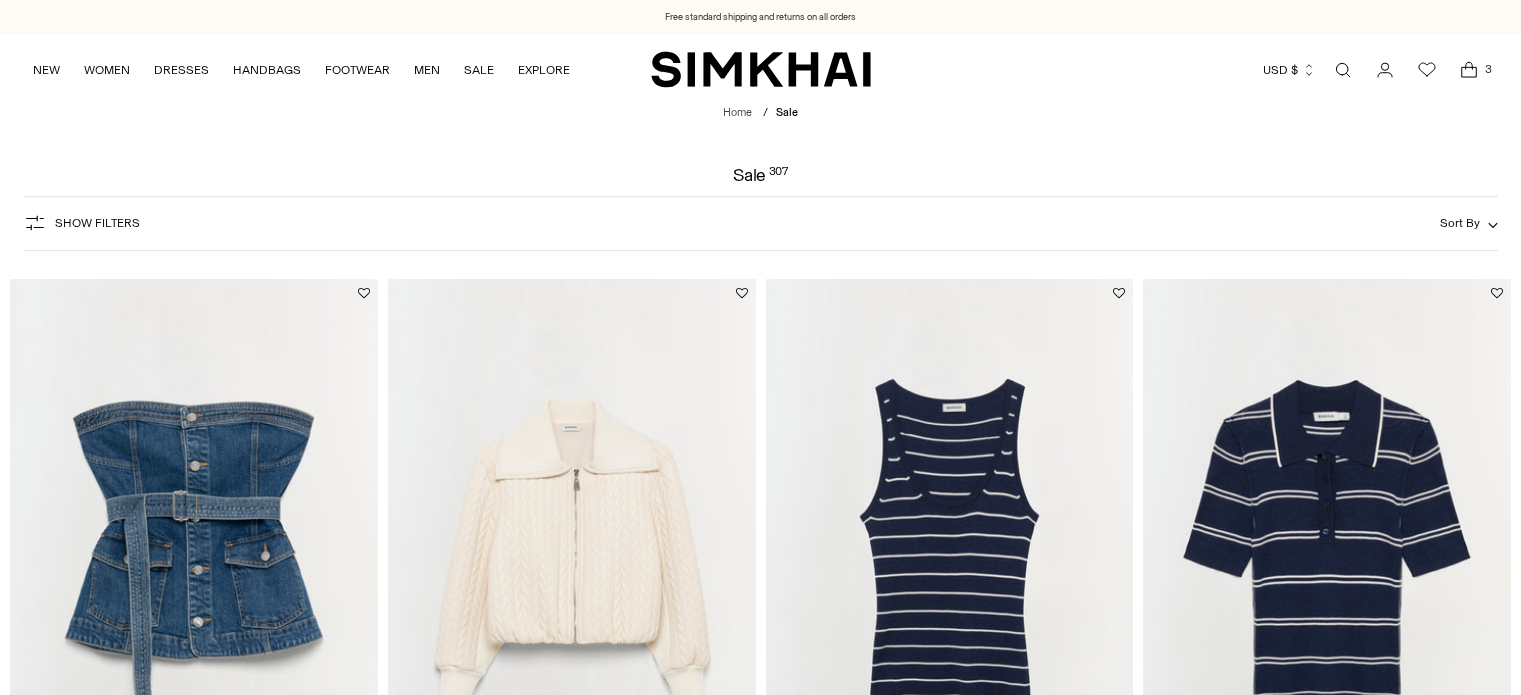 scroll, scrollTop: 0, scrollLeft: 0, axis: both 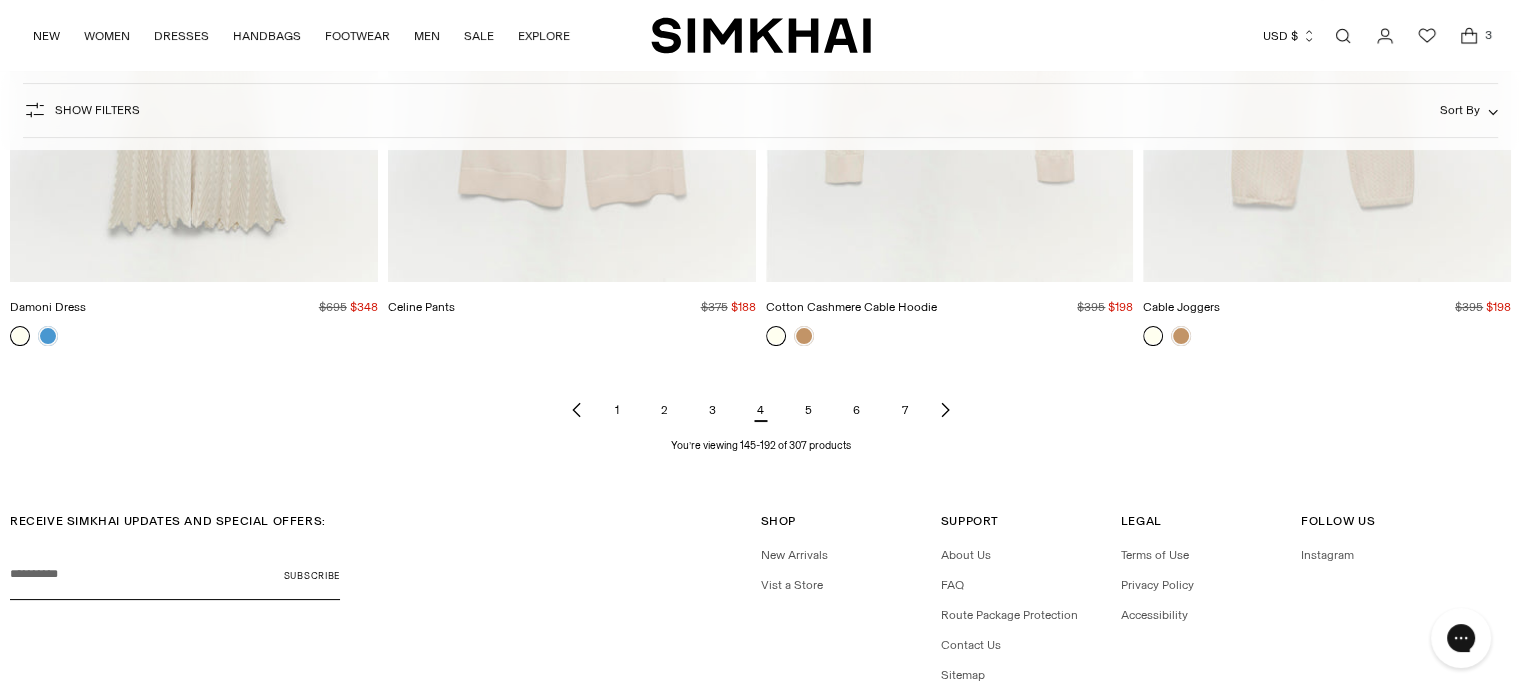 click 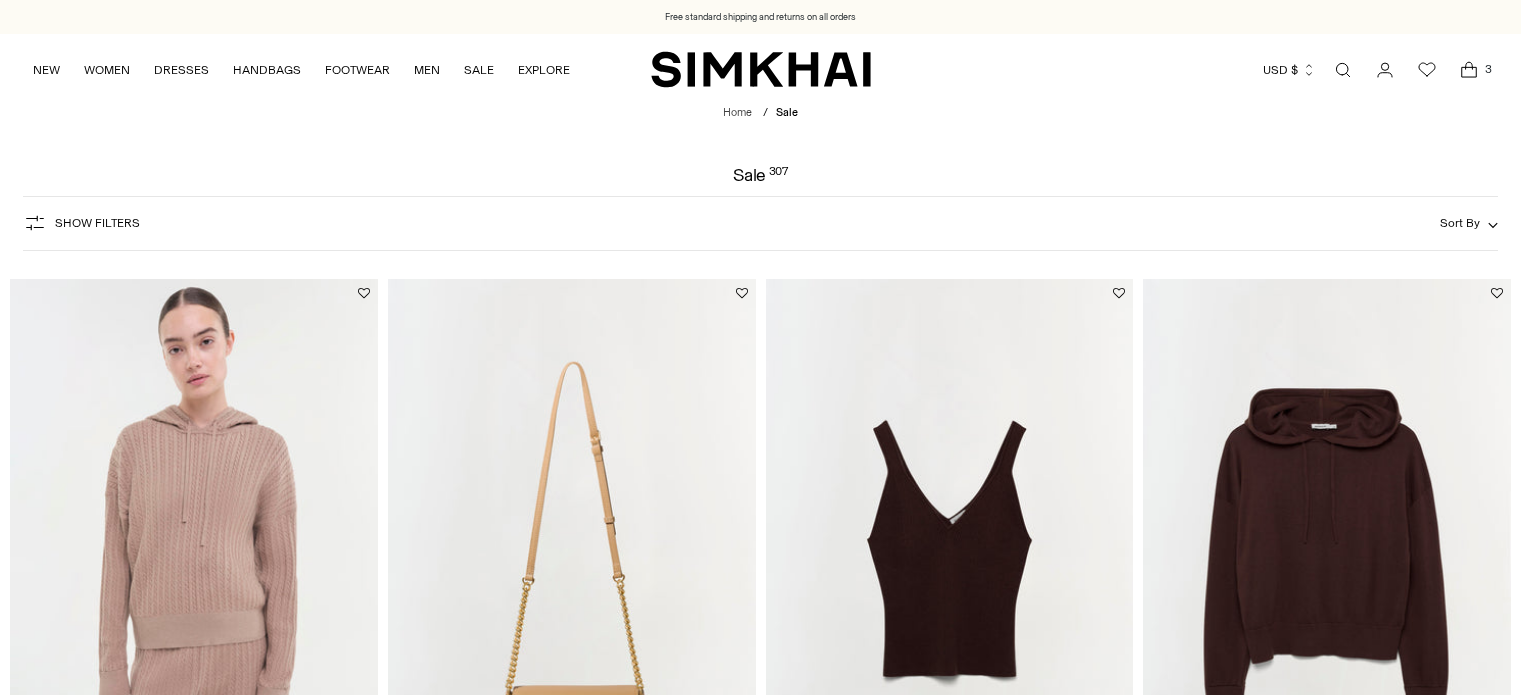 scroll, scrollTop: 280, scrollLeft: 0, axis: vertical 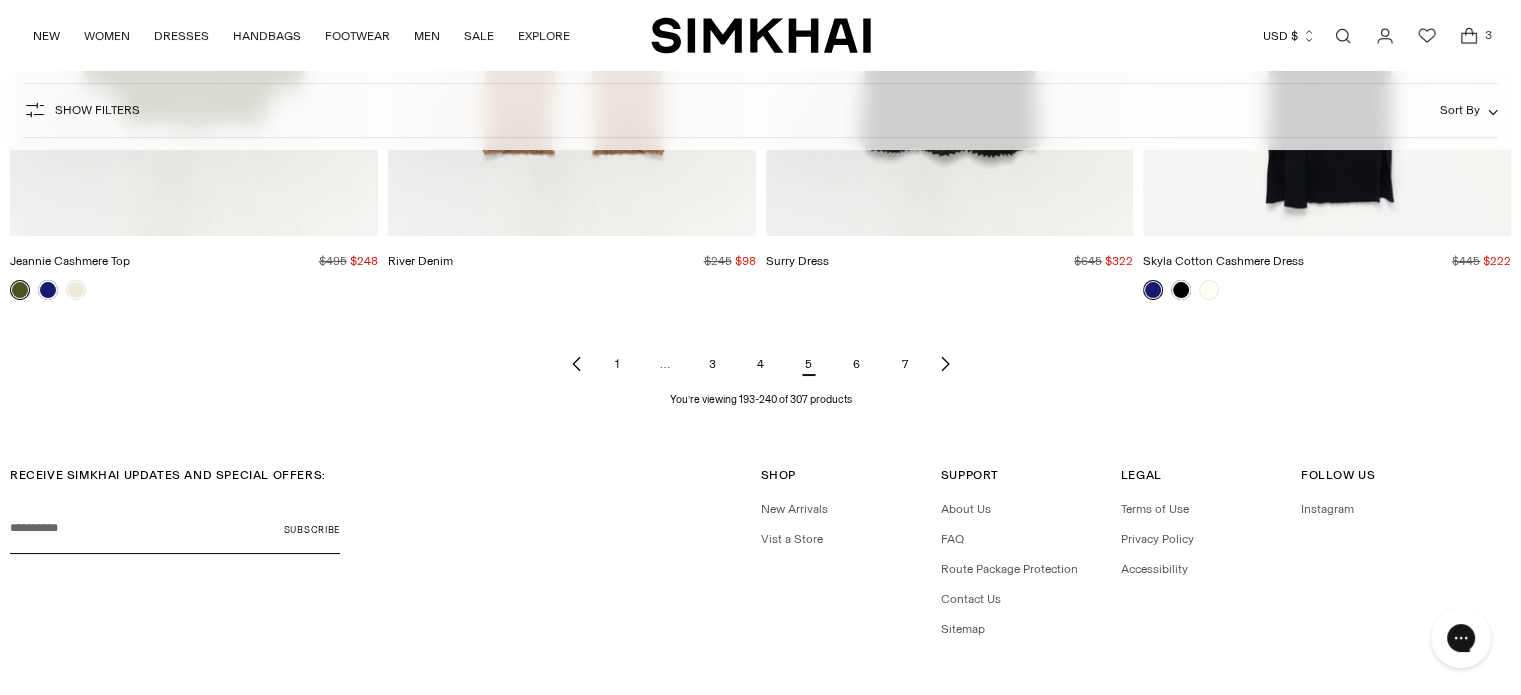 click 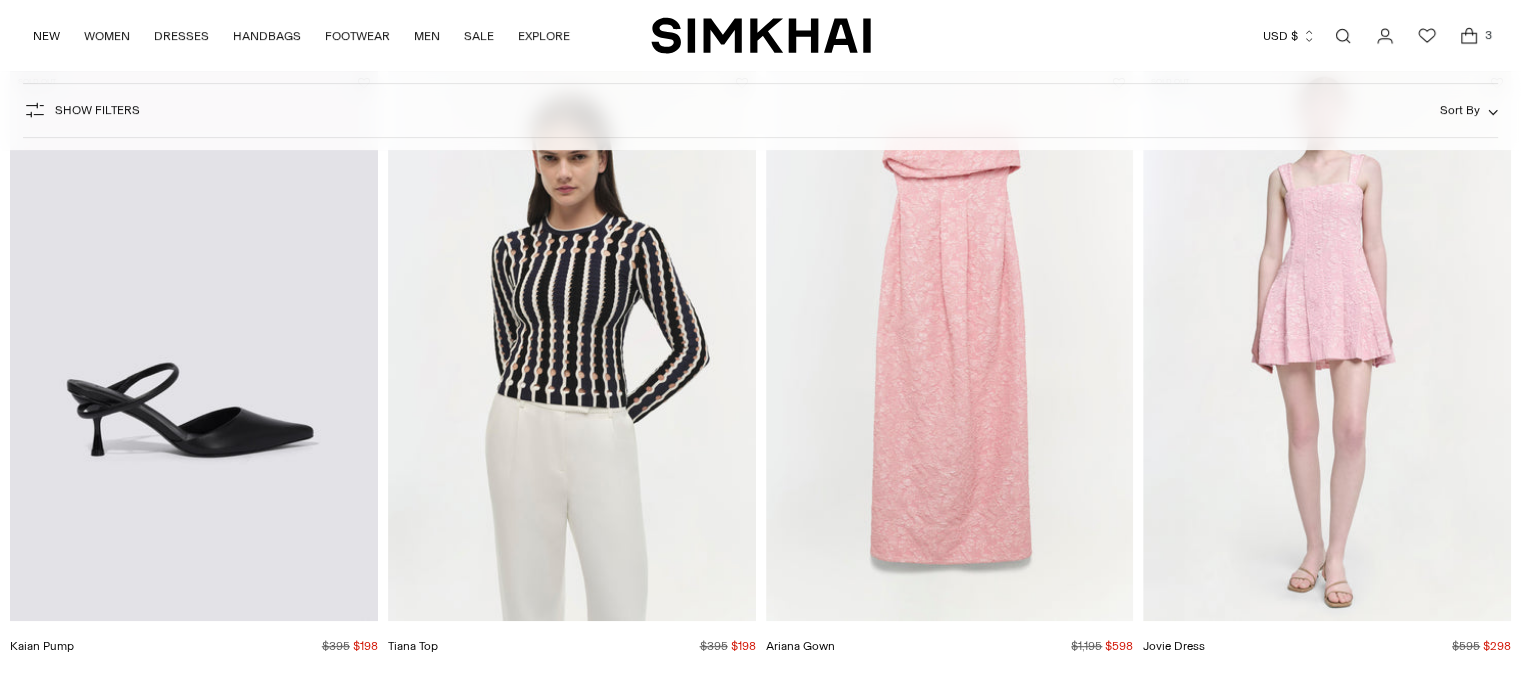 scroll, scrollTop: 866, scrollLeft: 0, axis: vertical 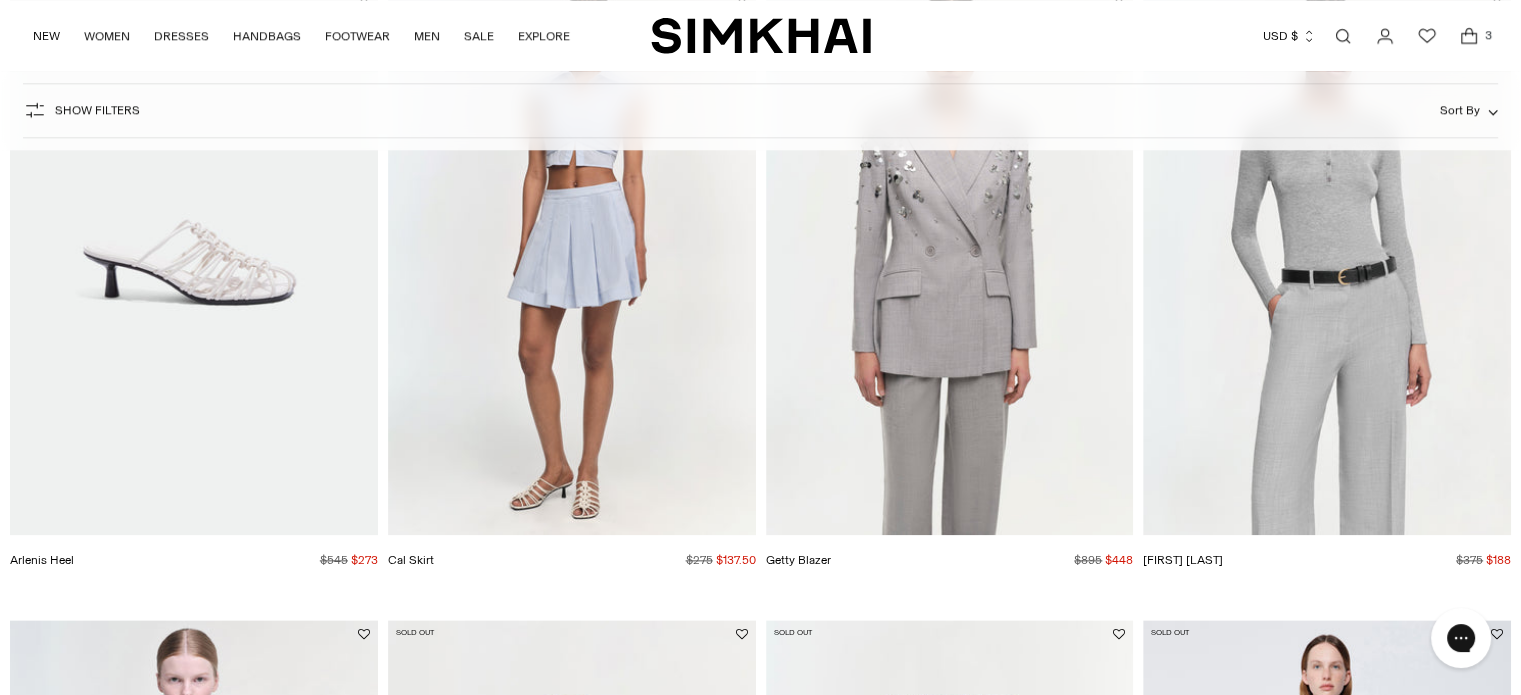 click at bounding box center [0, 0] 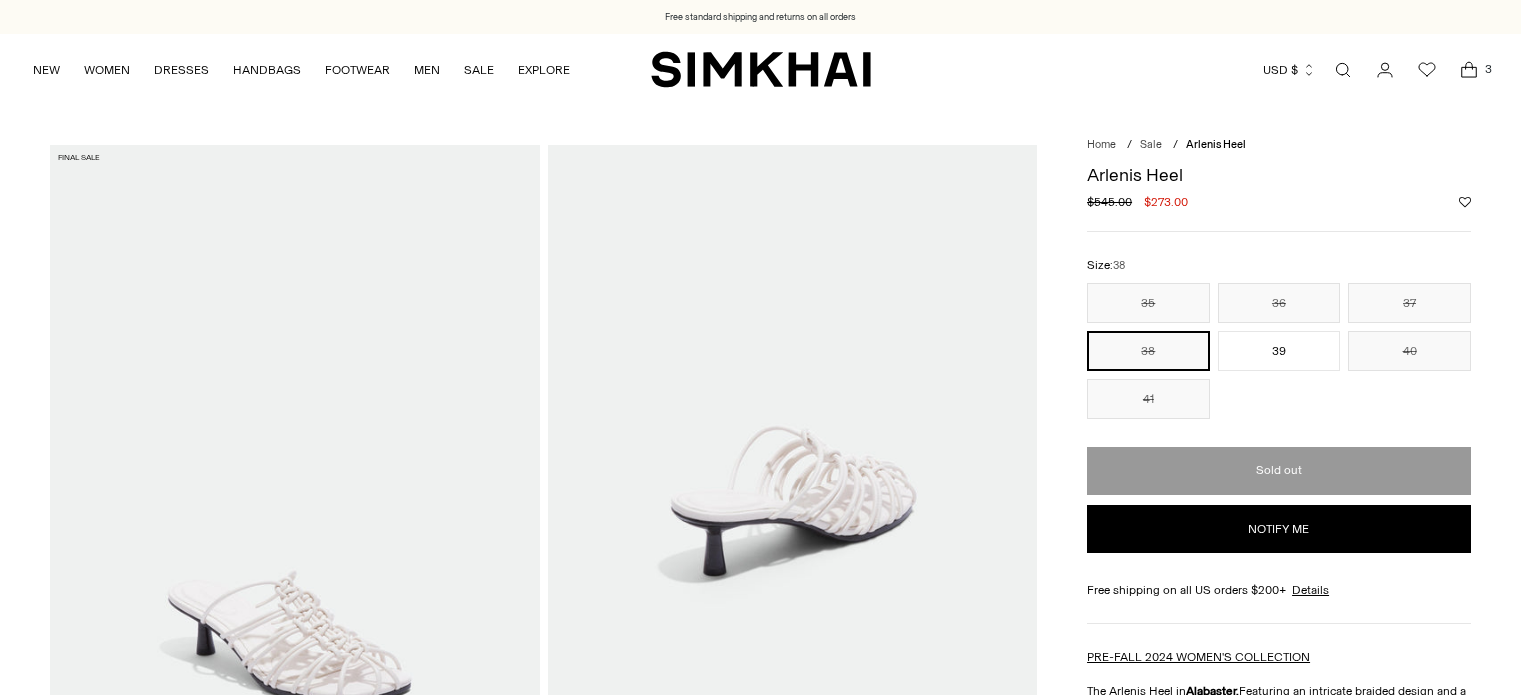scroll, scrollTop: 0, scrollLeft: 0, axis: both 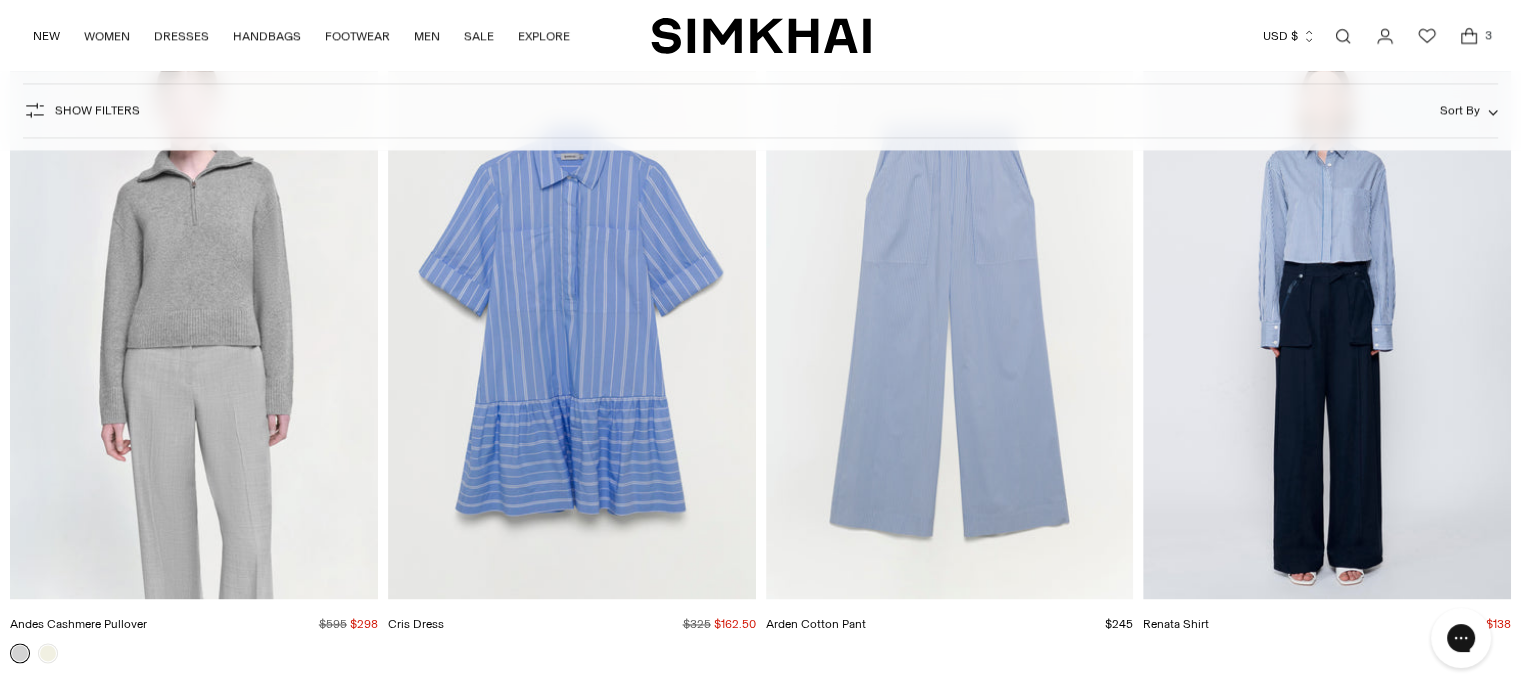 click at bounding box center [0, 0] 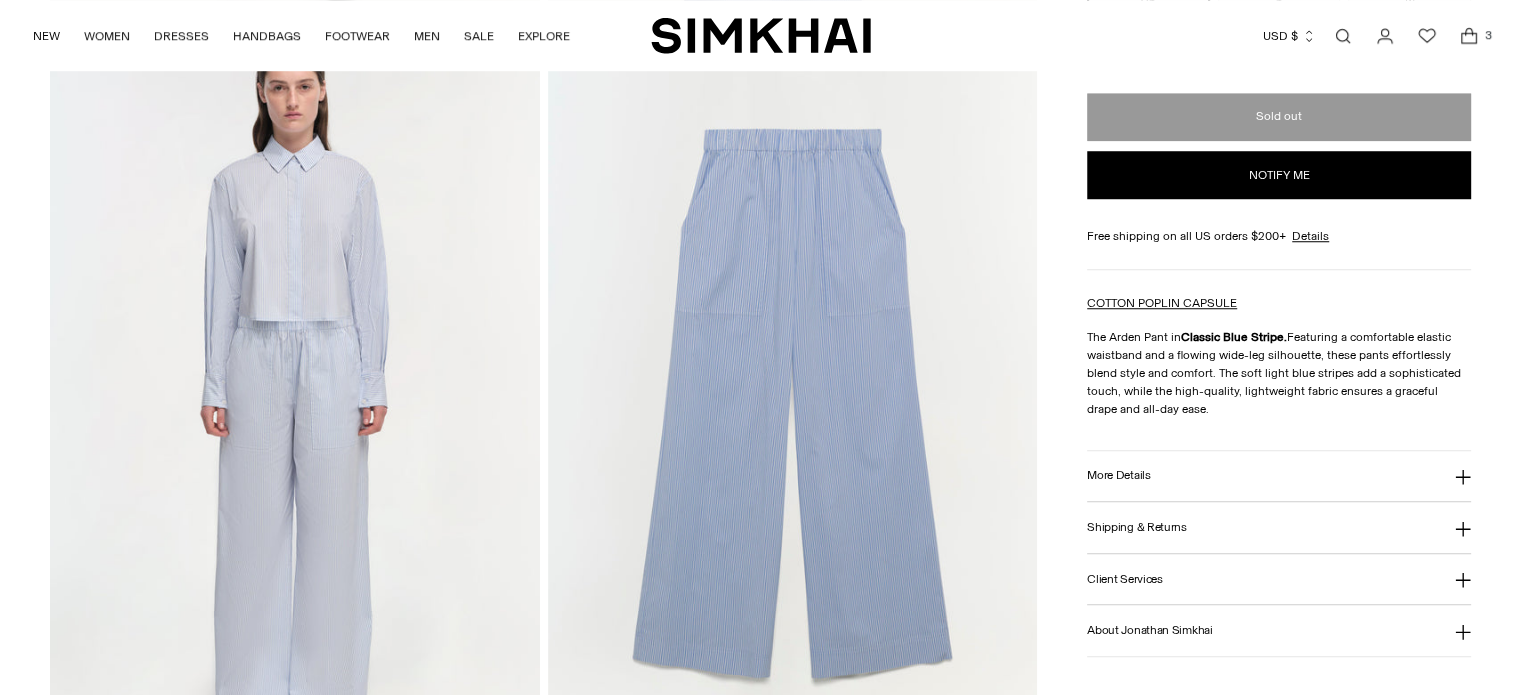 scroll, scrollTop: 1770, scrollLeft: 0, axis: vertical 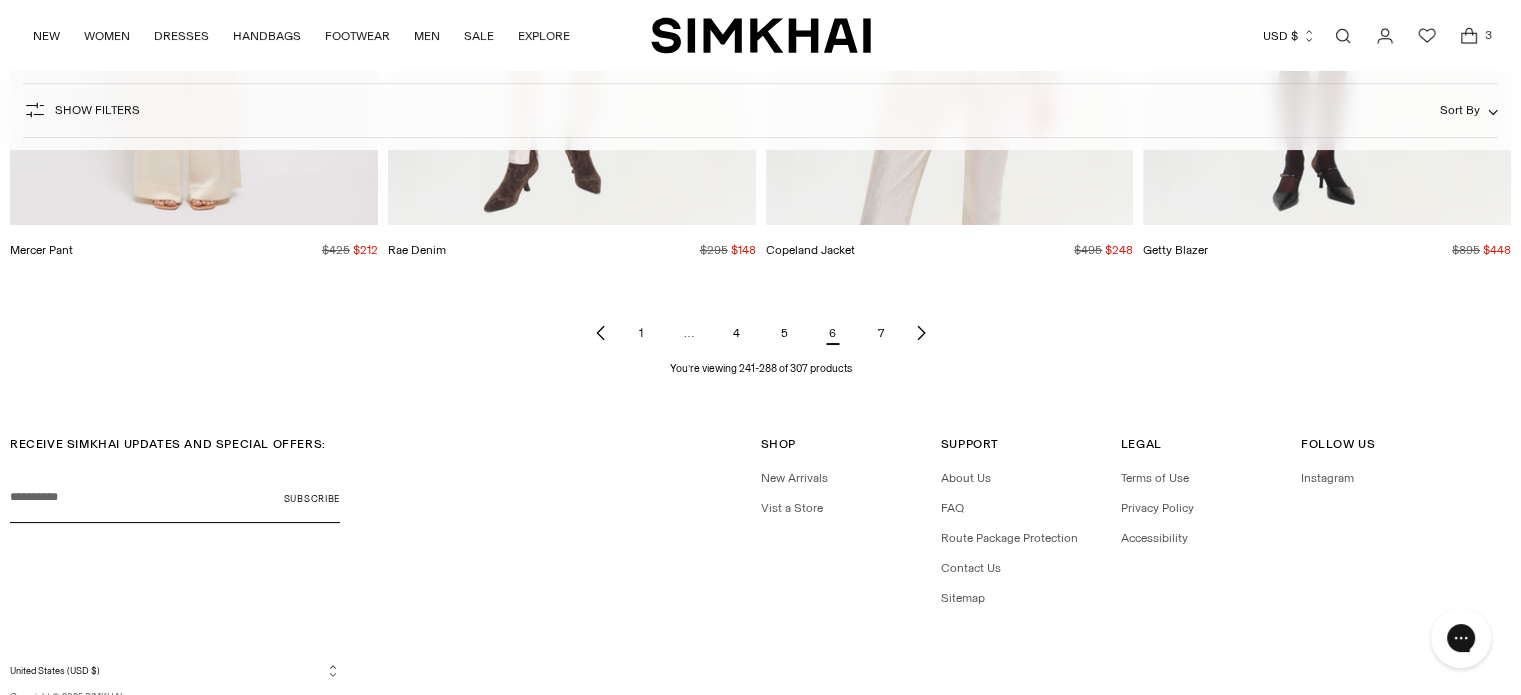 click 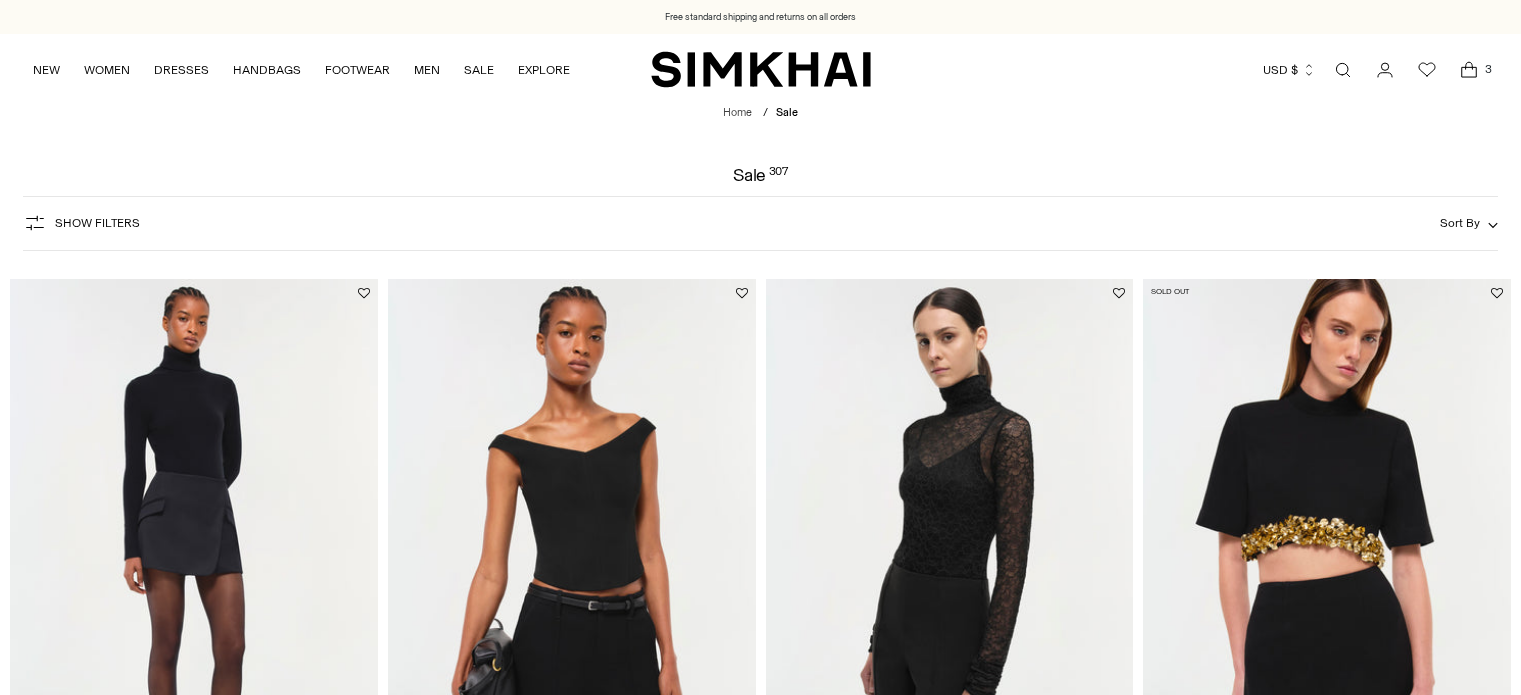 scroll, scrollTop: 133, scrollLeft: 0, axis: vertical 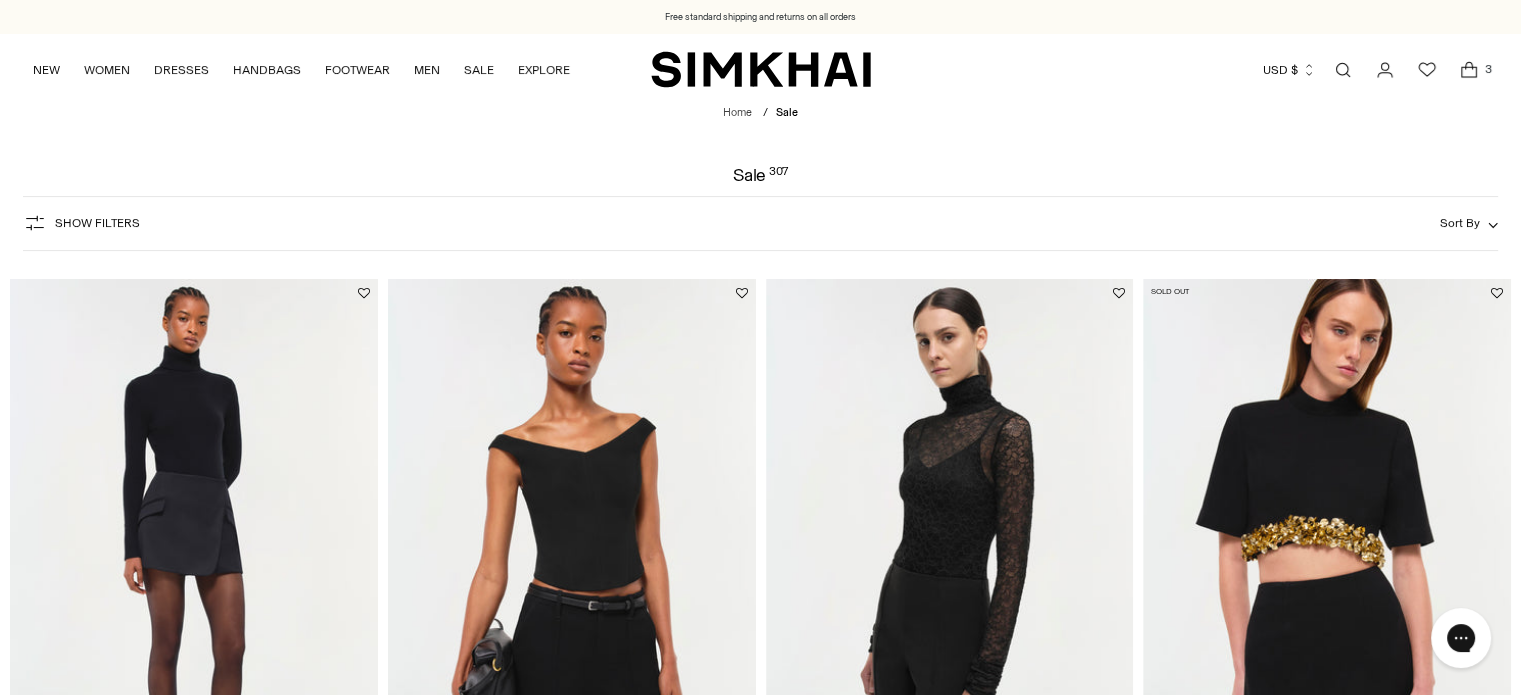 click 